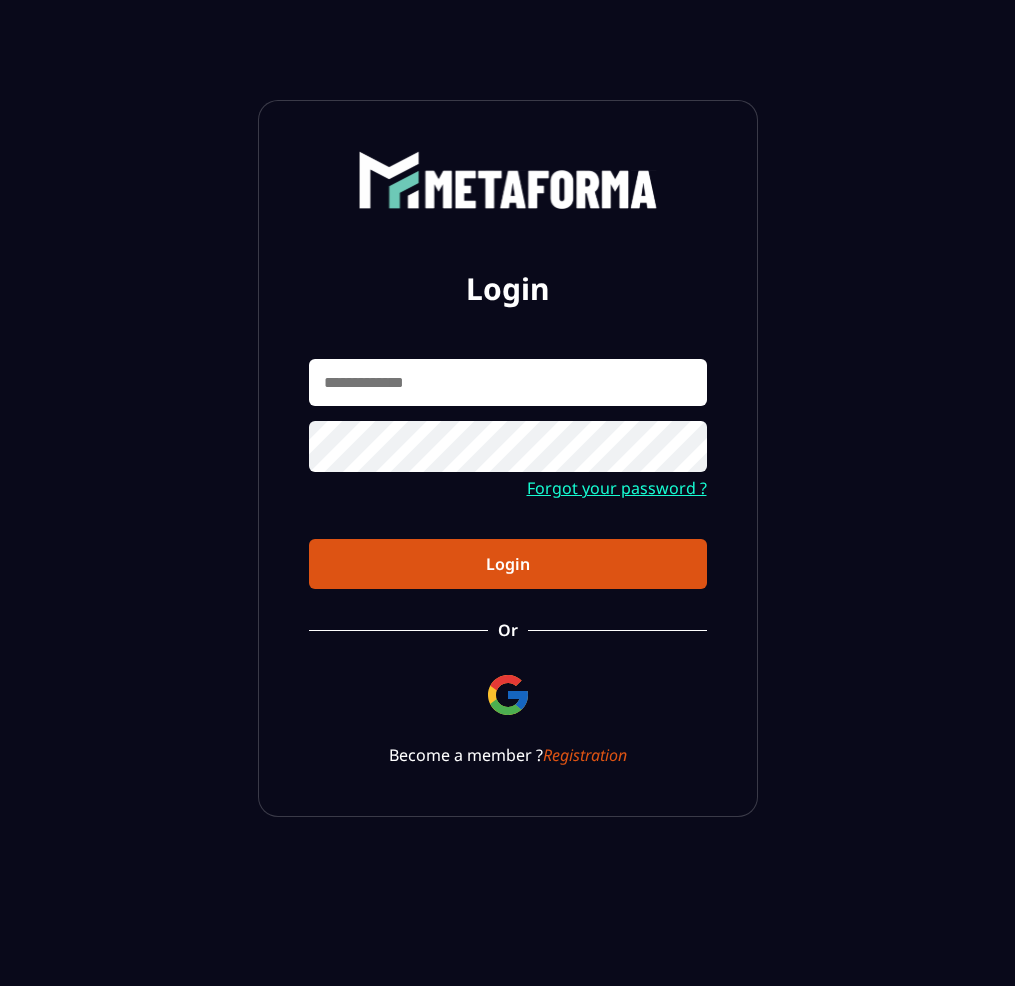 scroll, scrollTop: 0, scrollLeft: 0, axis: both 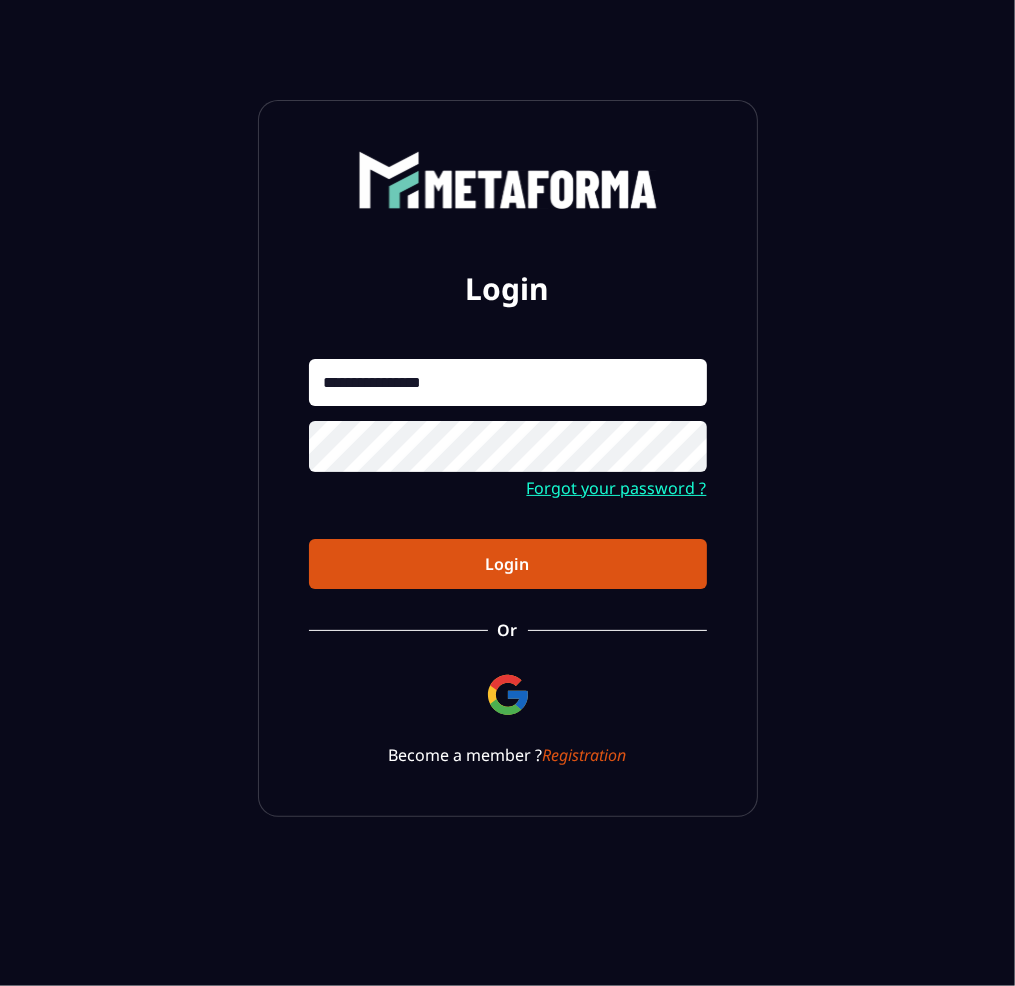 click on "**********" 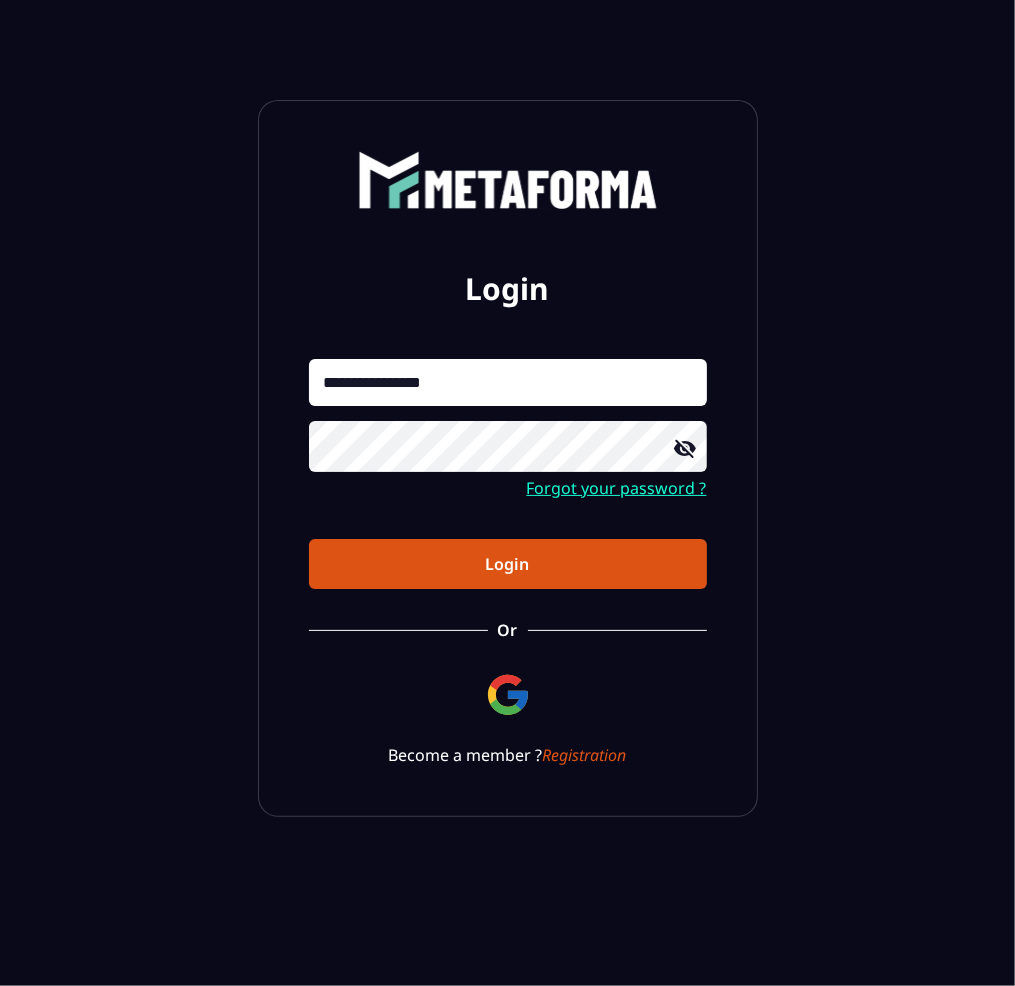 click on "**********" at bounding box center (508, 382) 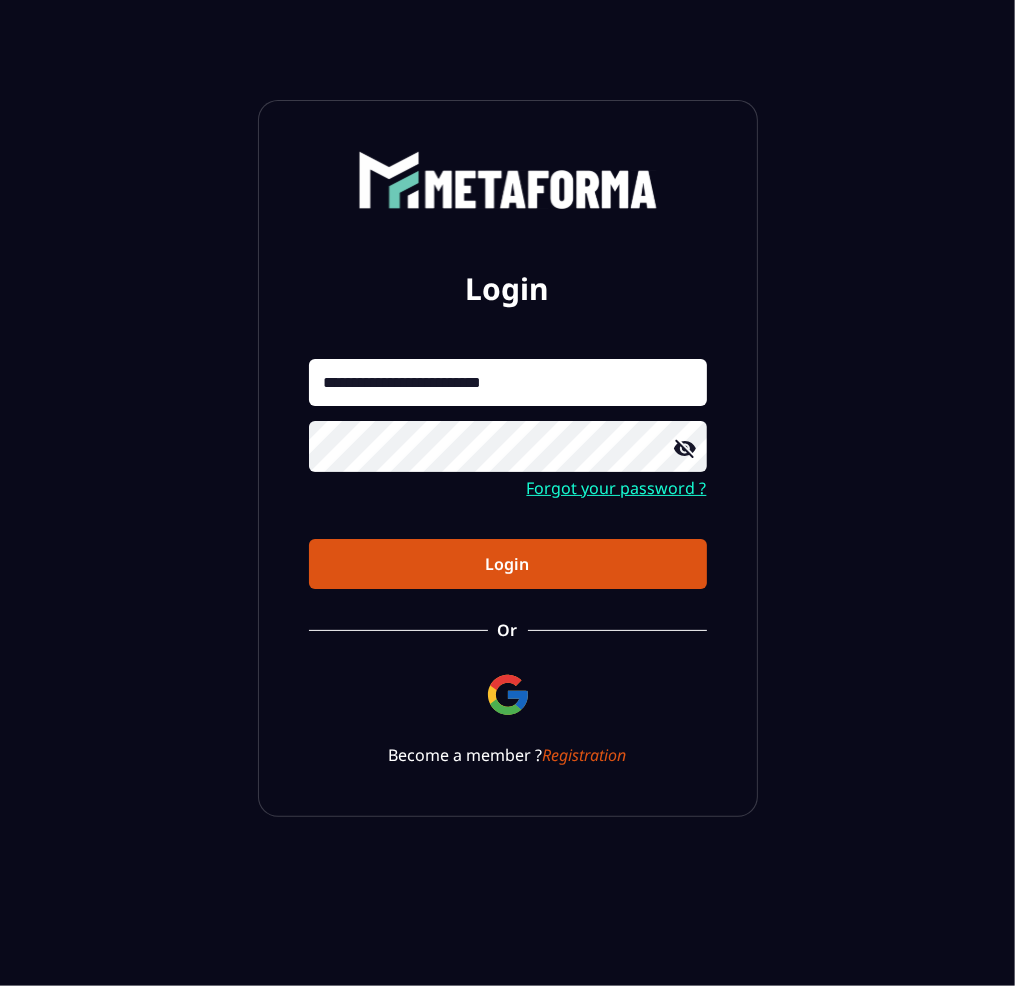 type on "**********" 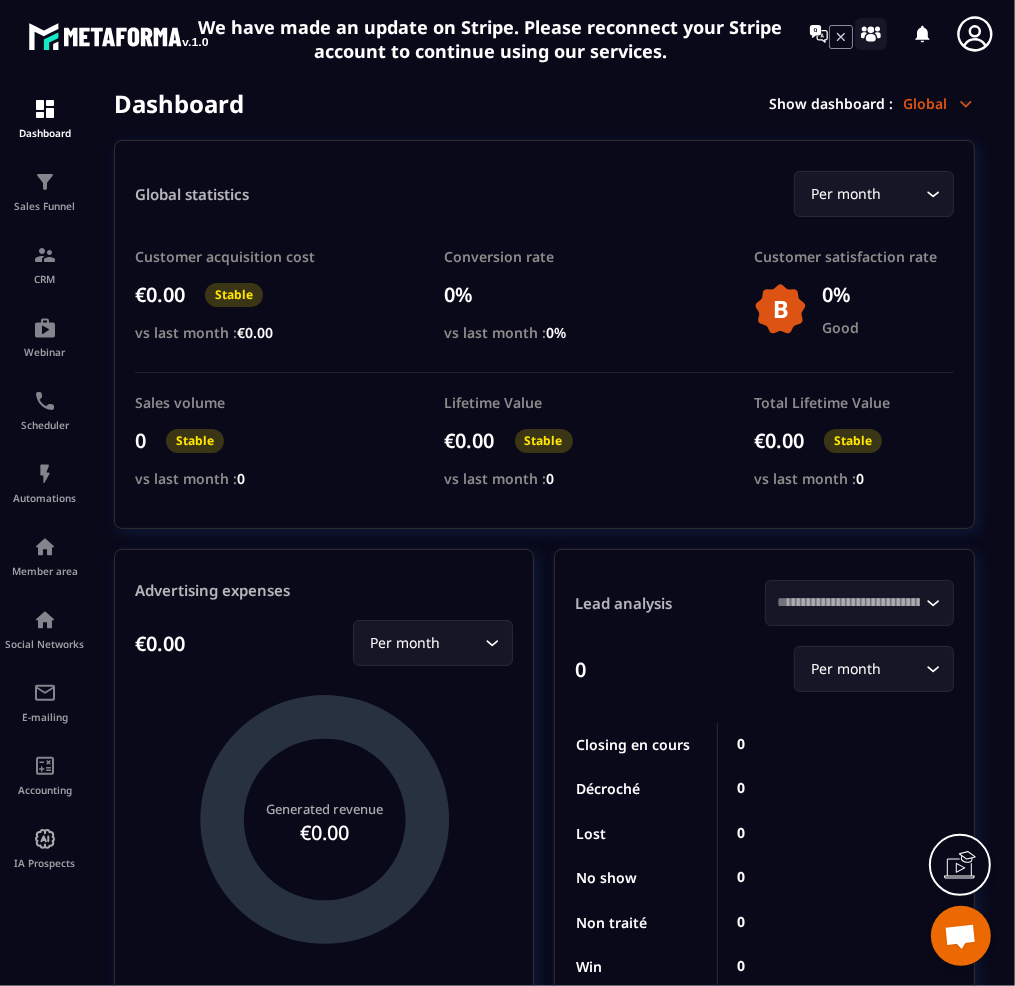 click 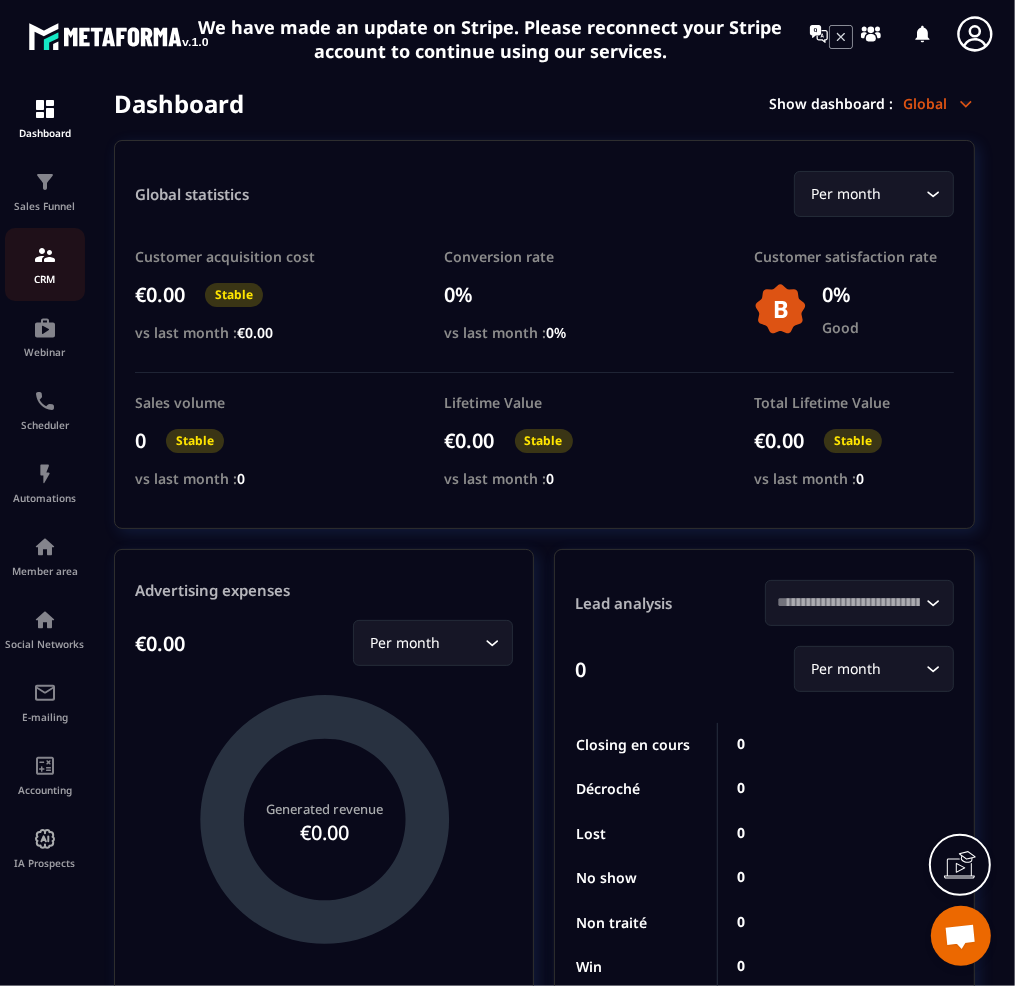 click at bounding box center (45, 255) 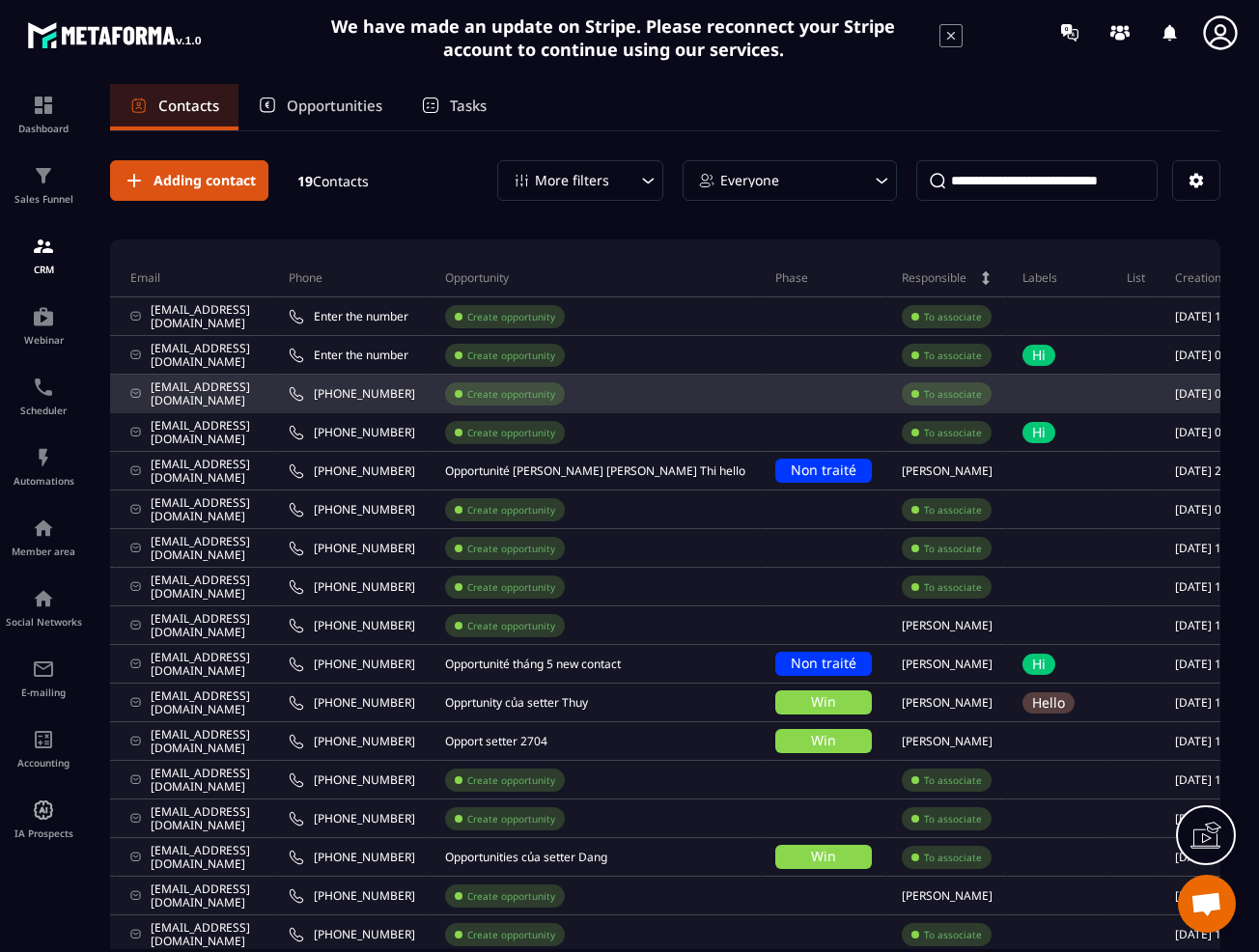 scroll, scrollTop: 0, scrollLeft: 363, axis: horizontal 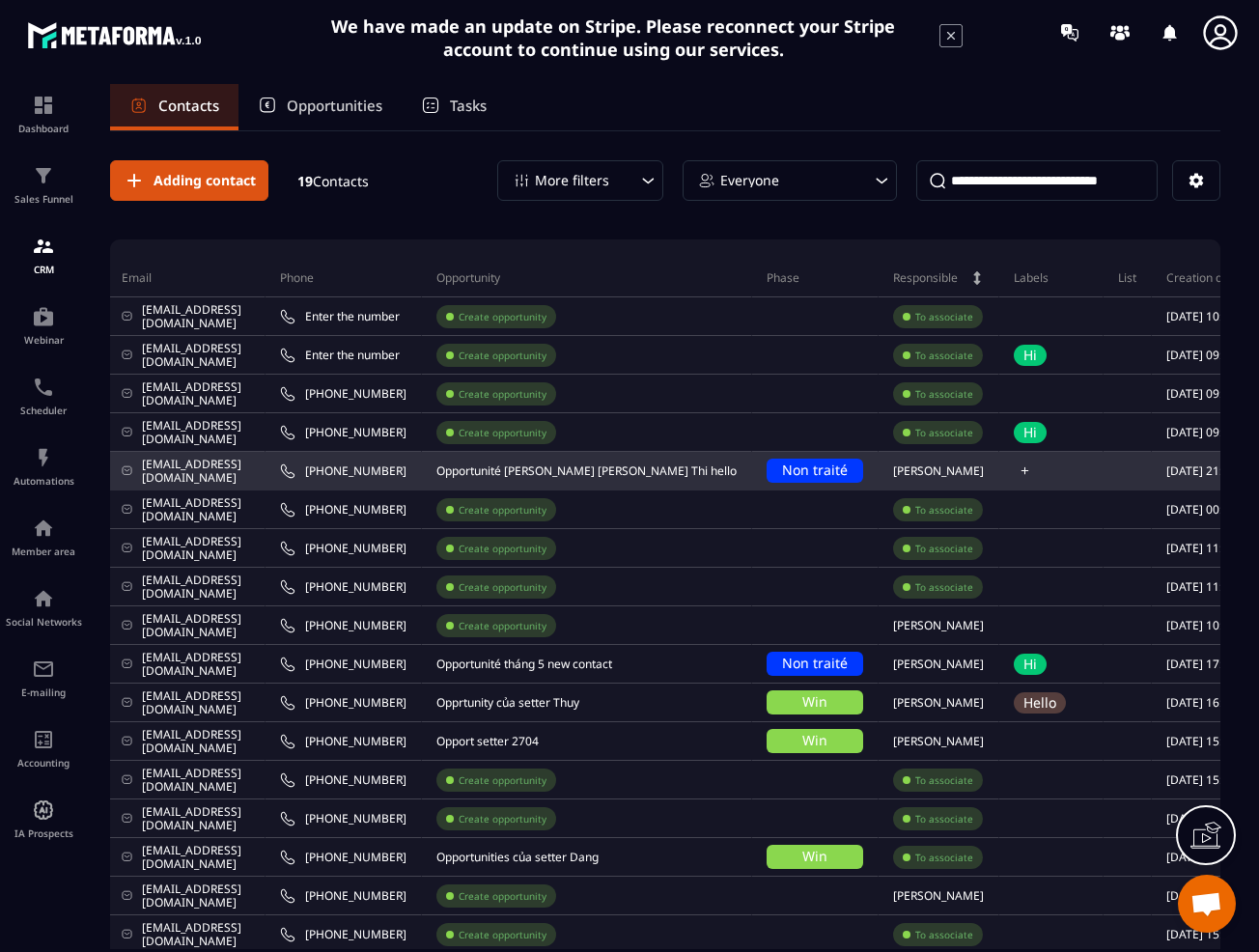 click 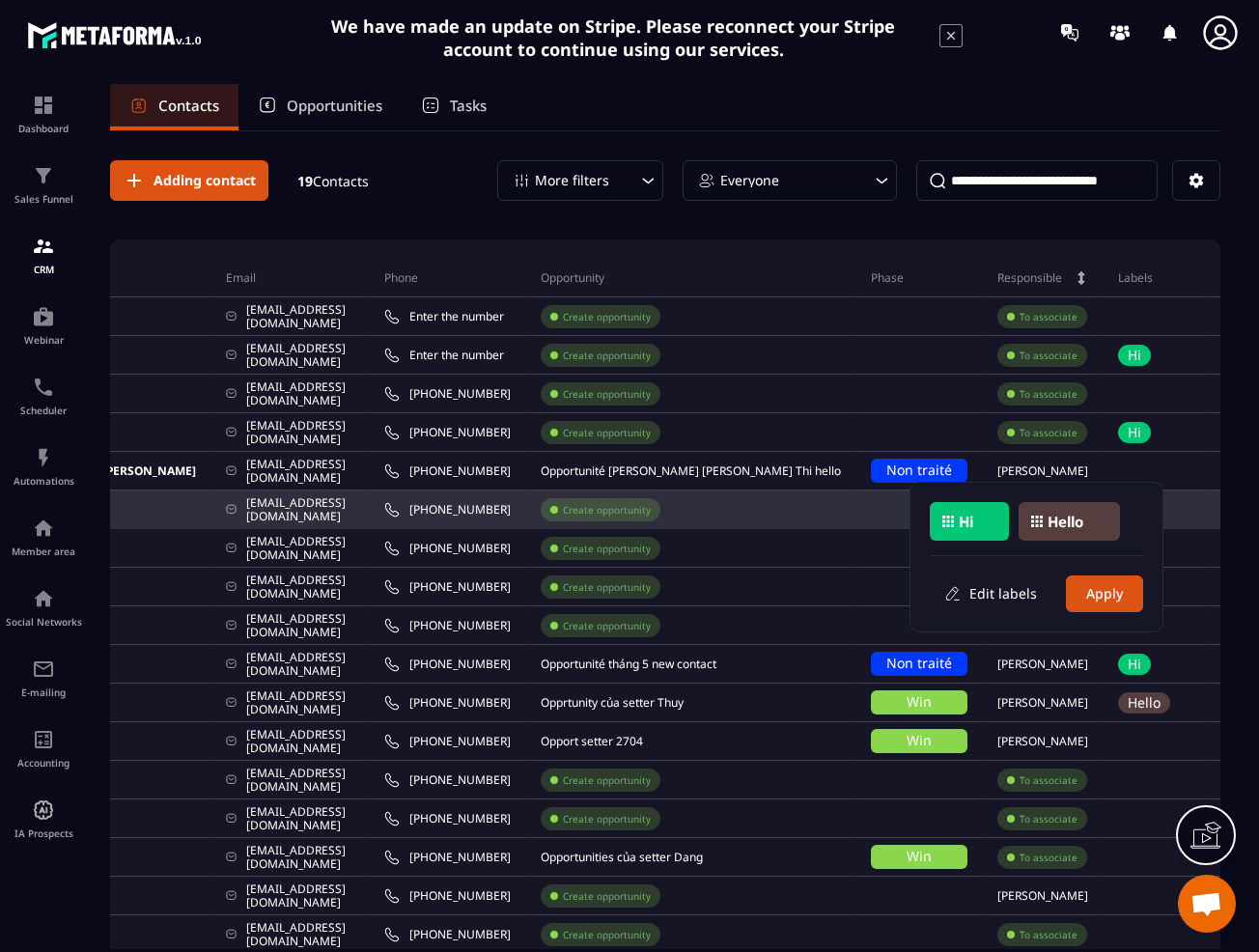 scroll, scrollTop: 0, scrollLeft: 262, axis: horizontal 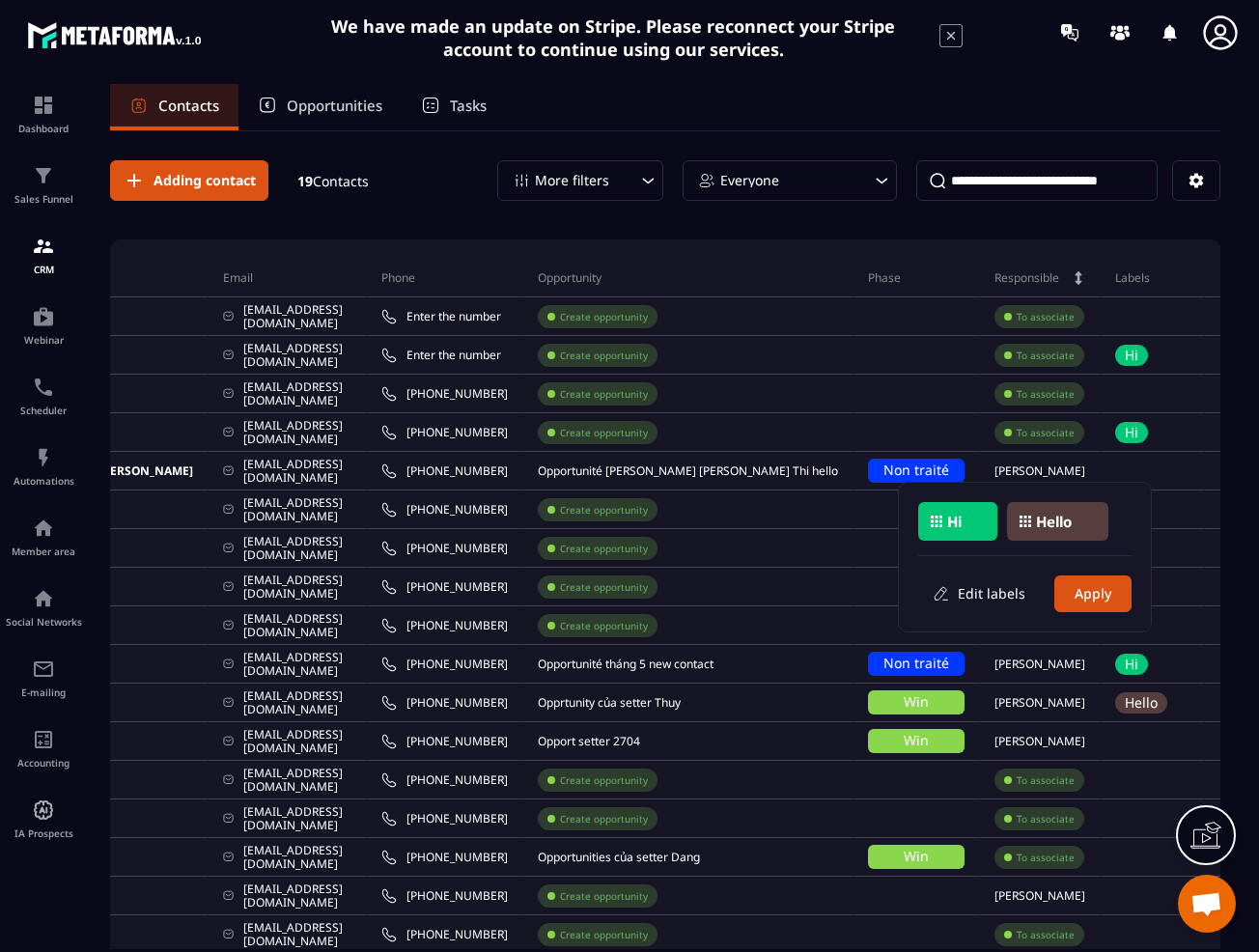 click 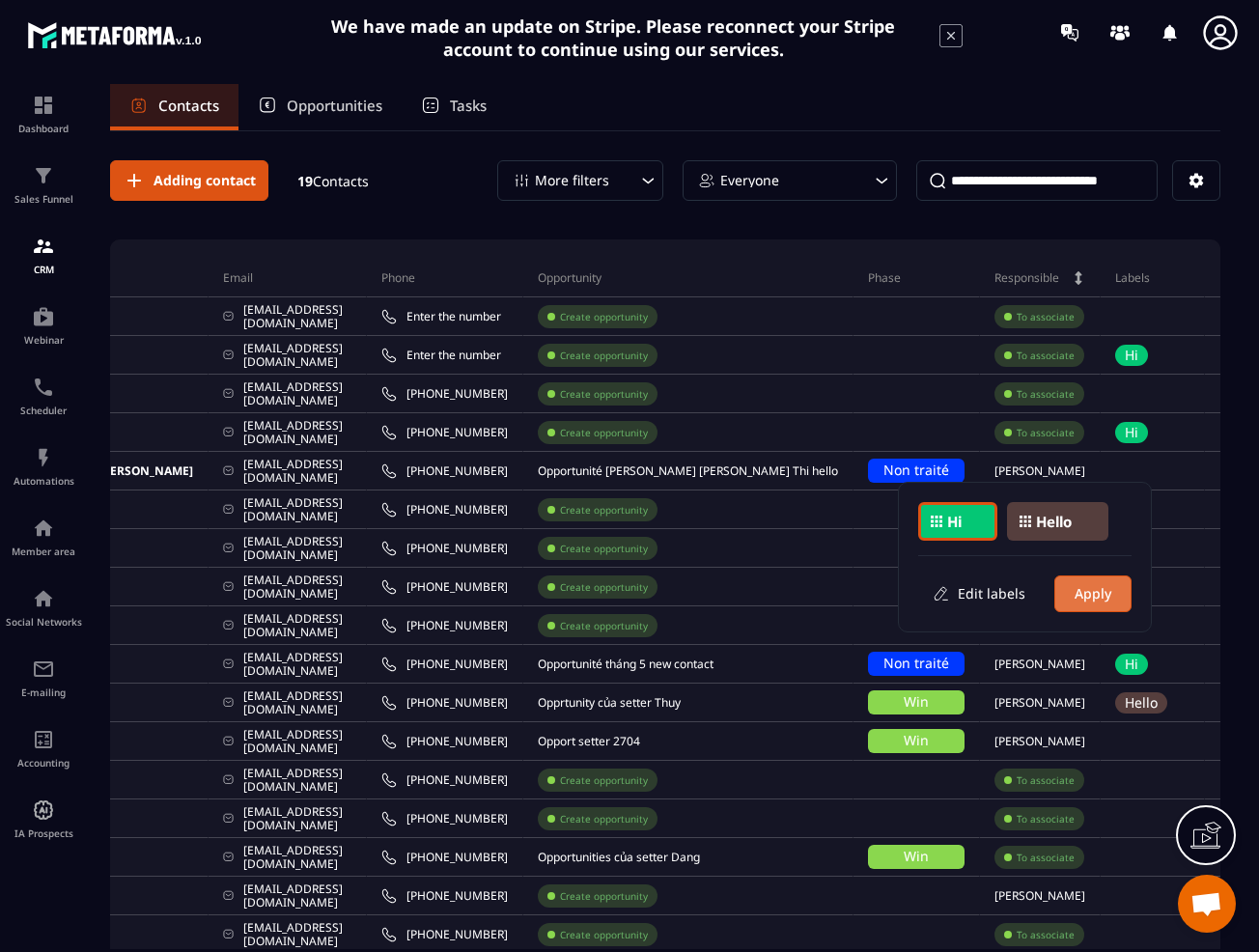 click on "Apply" at bounding box center (1093, 594) 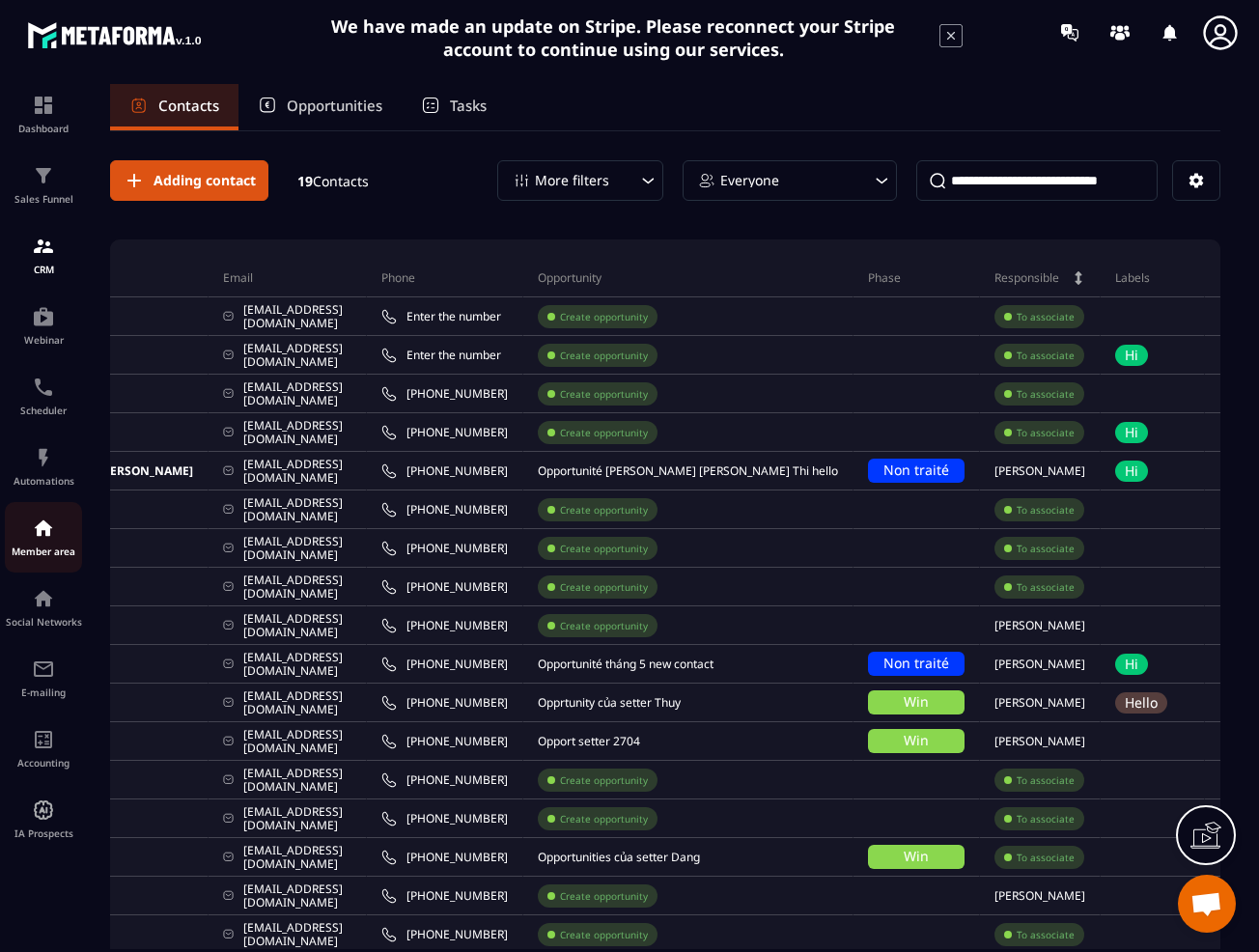 click on "Member area" at bounding box center [43, 537] 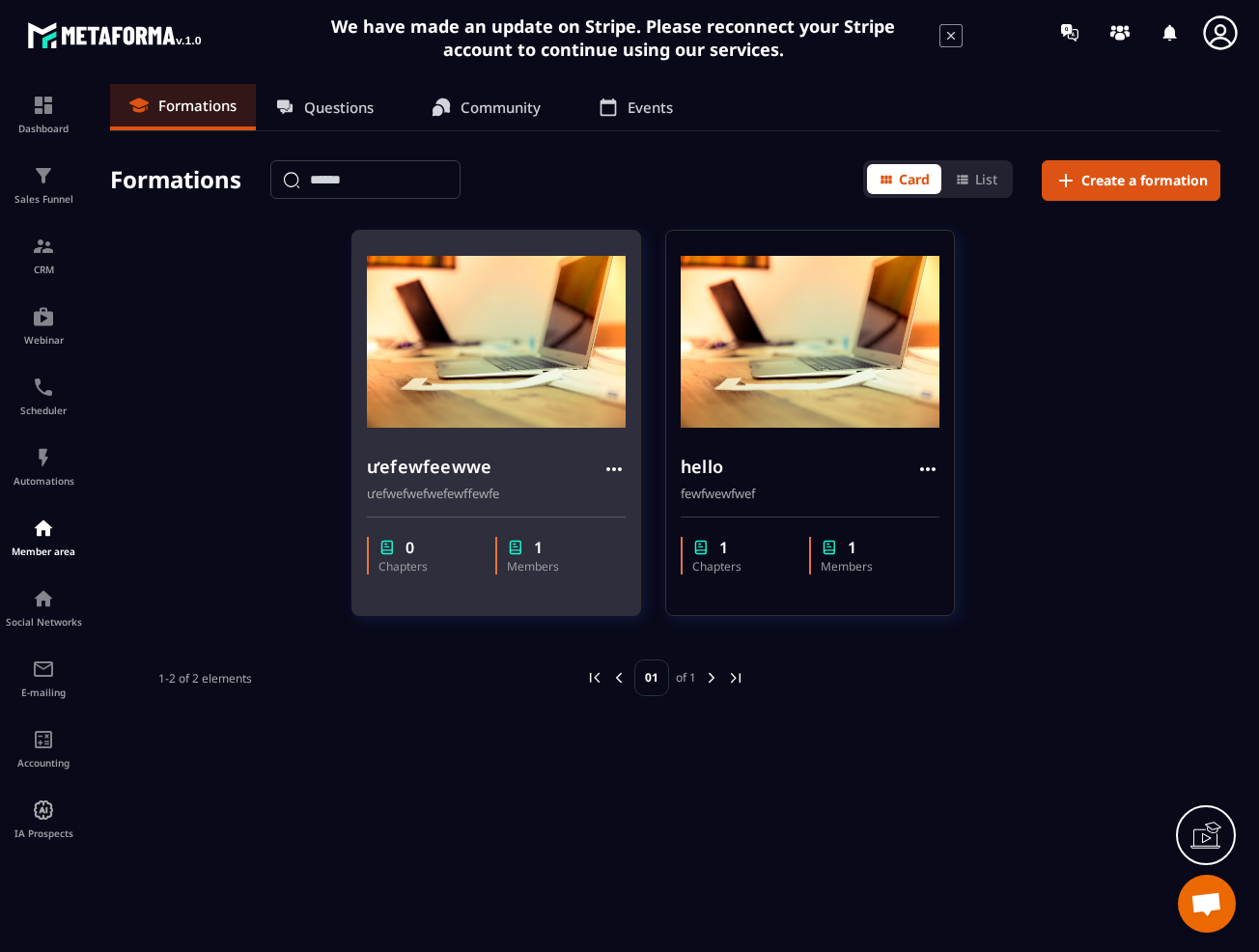 click on "ưefewfeewwe" at bounding box center (429, 466) 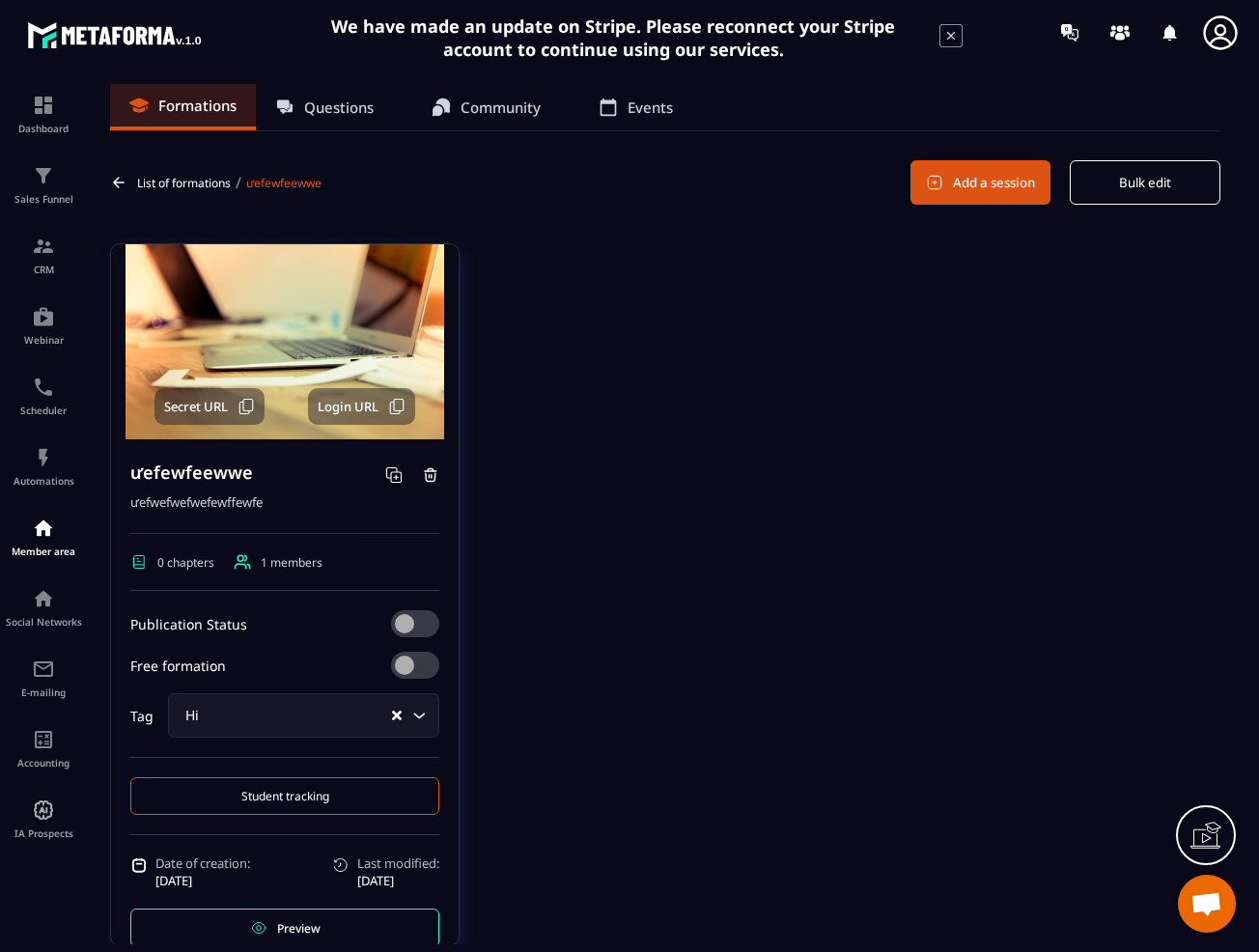 scroll, scrollTop: 89, scrollLeft: 0, axis: vertical 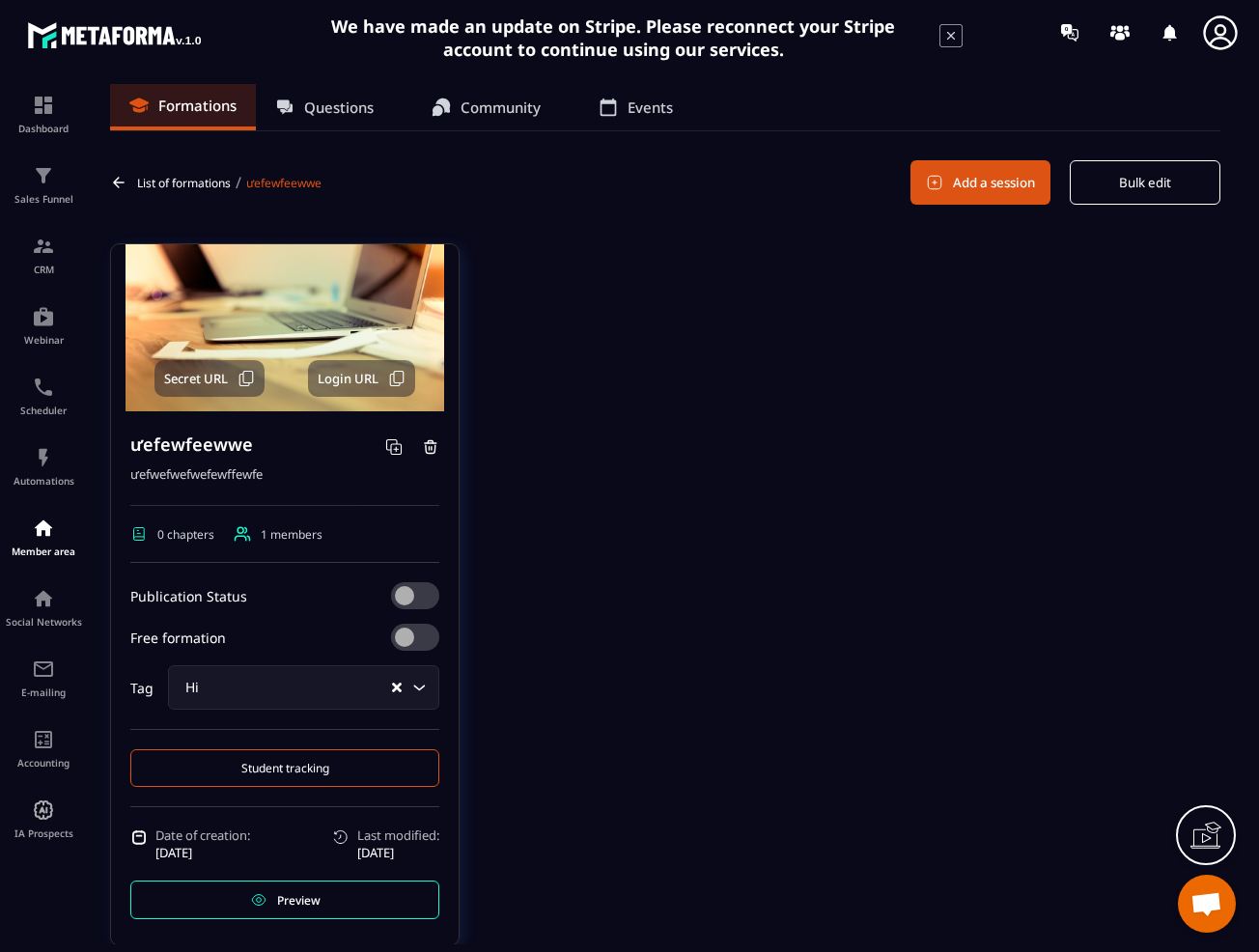 click on "Student tracking" at bounding box center (285, 768) 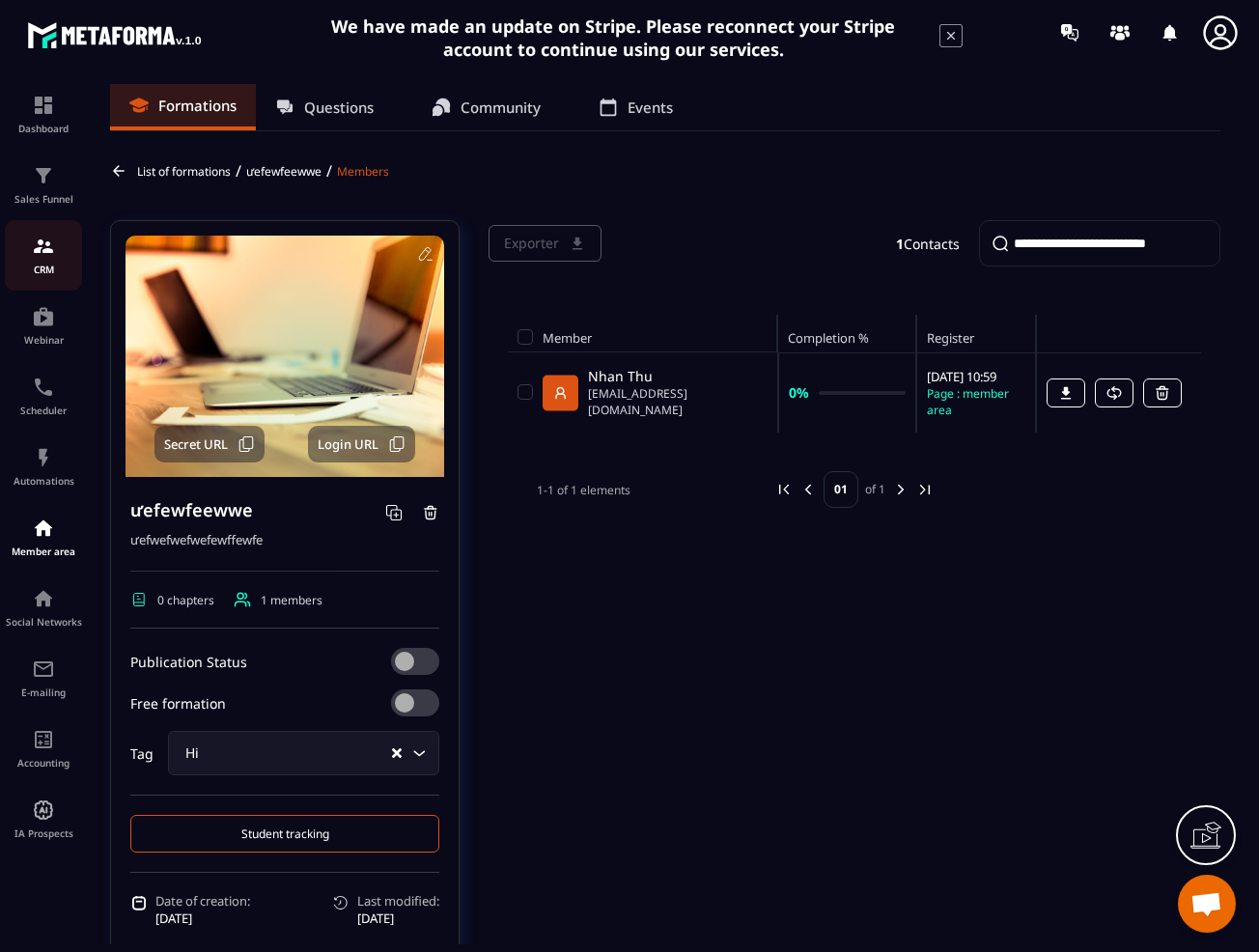 click on "CRM" at bounding box center (43, 255) 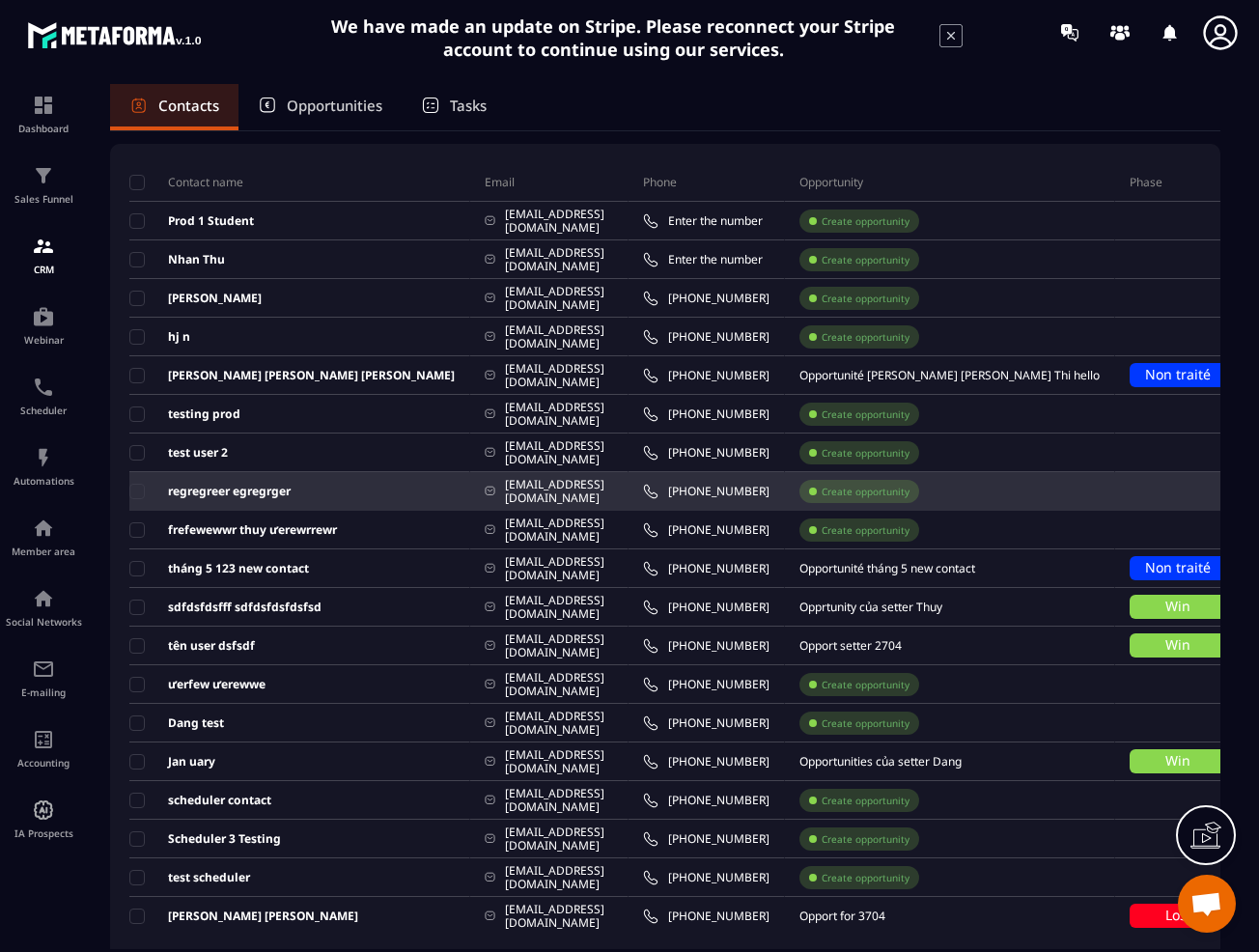 scroll, scrollTop: 97, scrollLeft: 0, axis: vertical 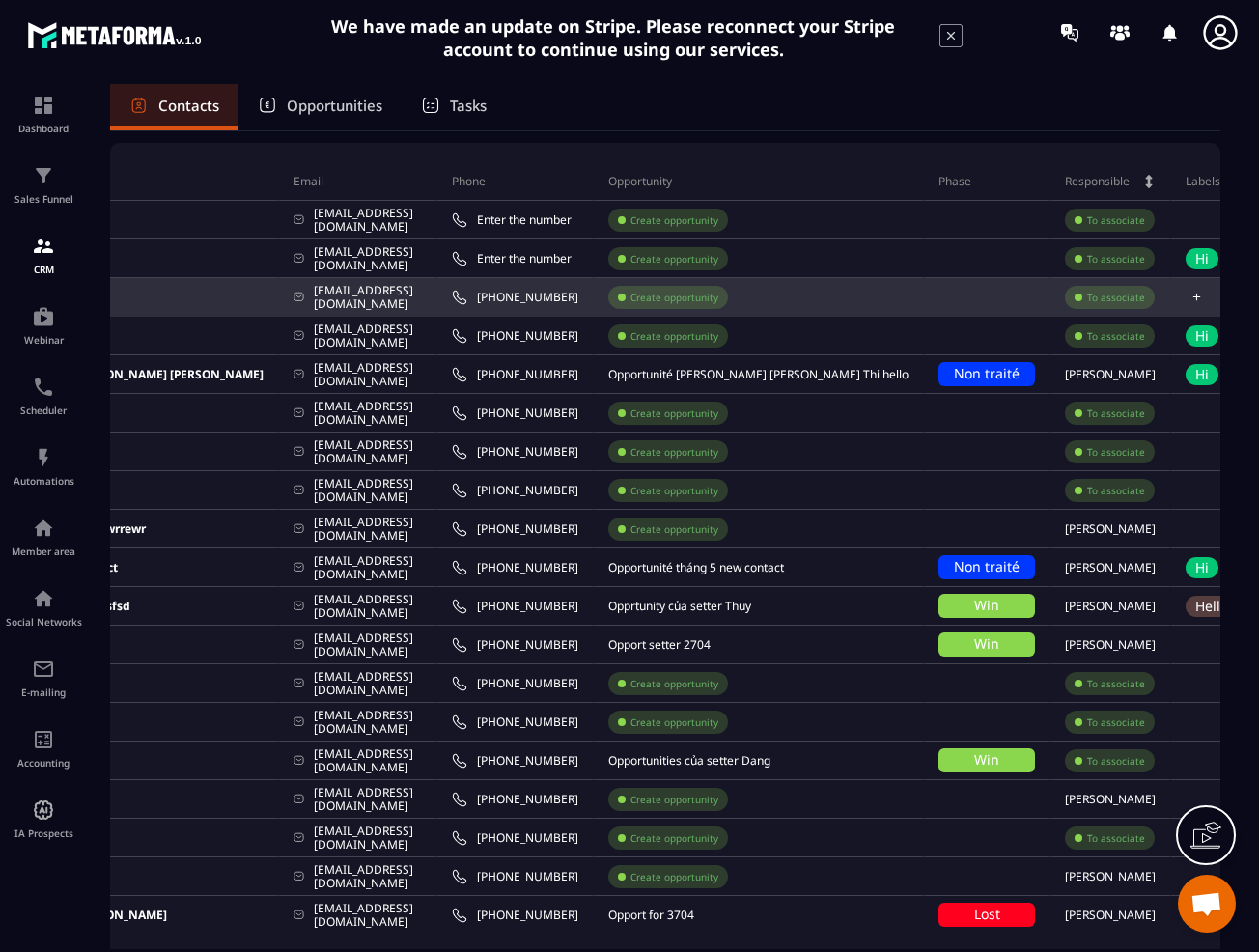 click 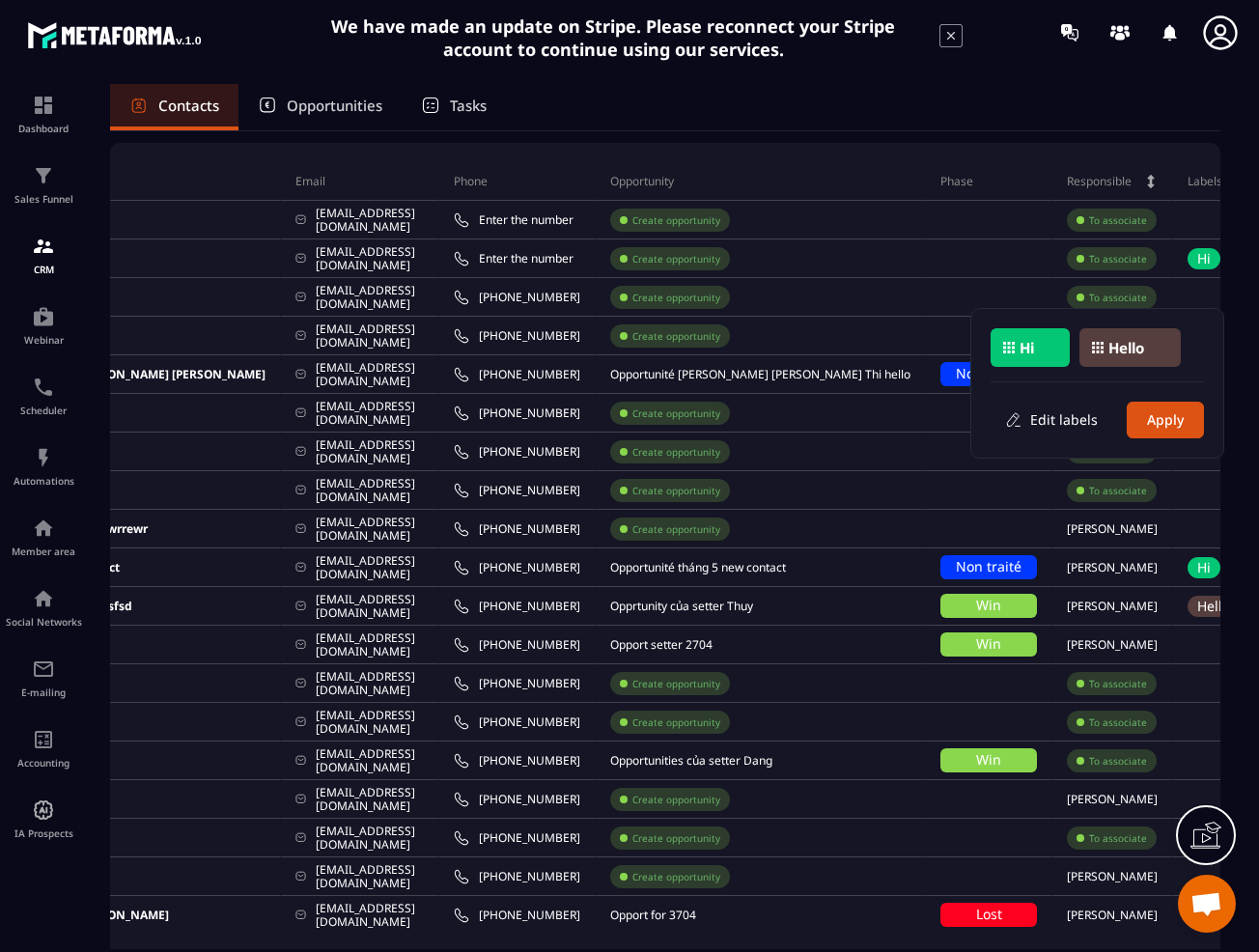 click on "Hi" 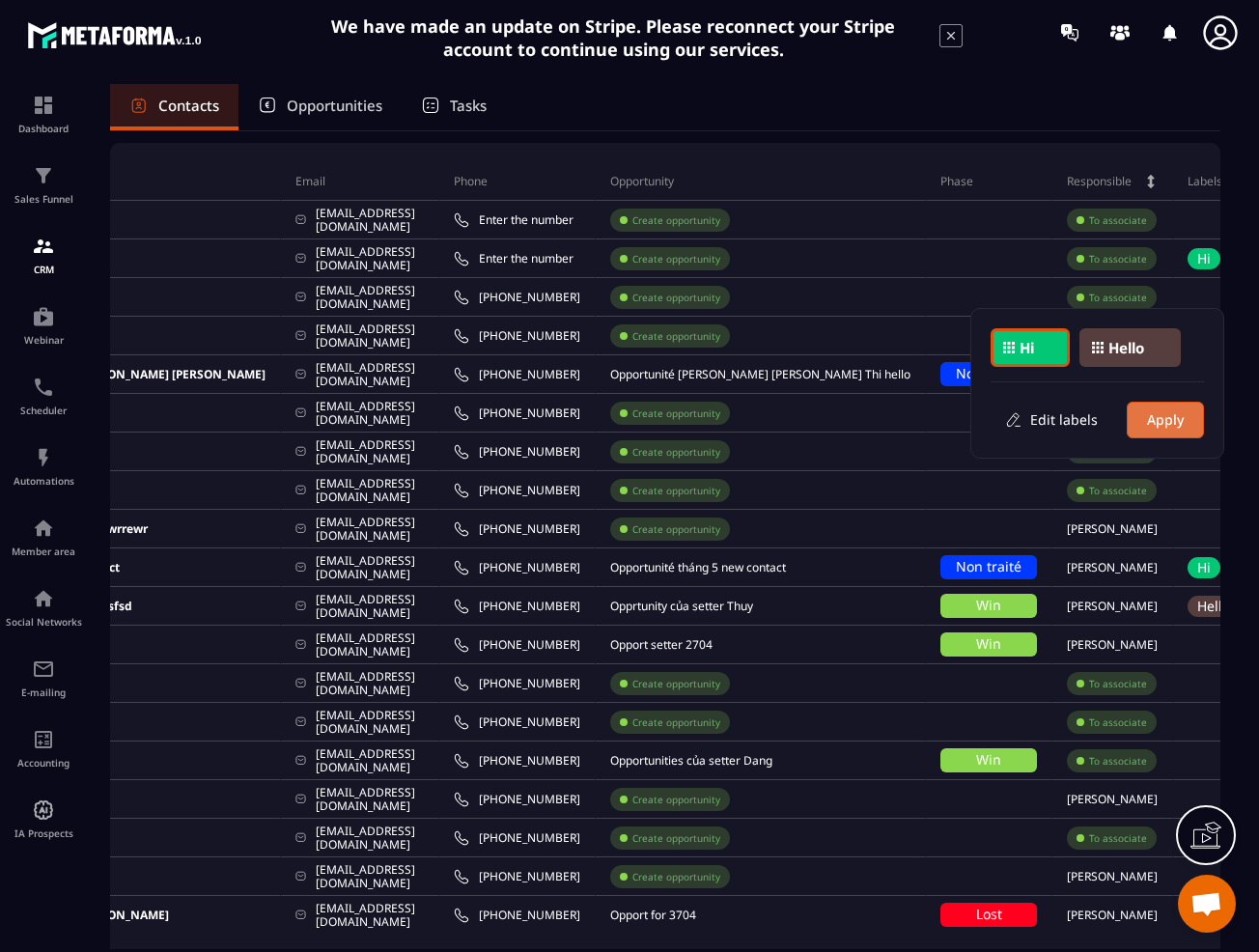 click on "Apply" at bounding box center [1165, 420] 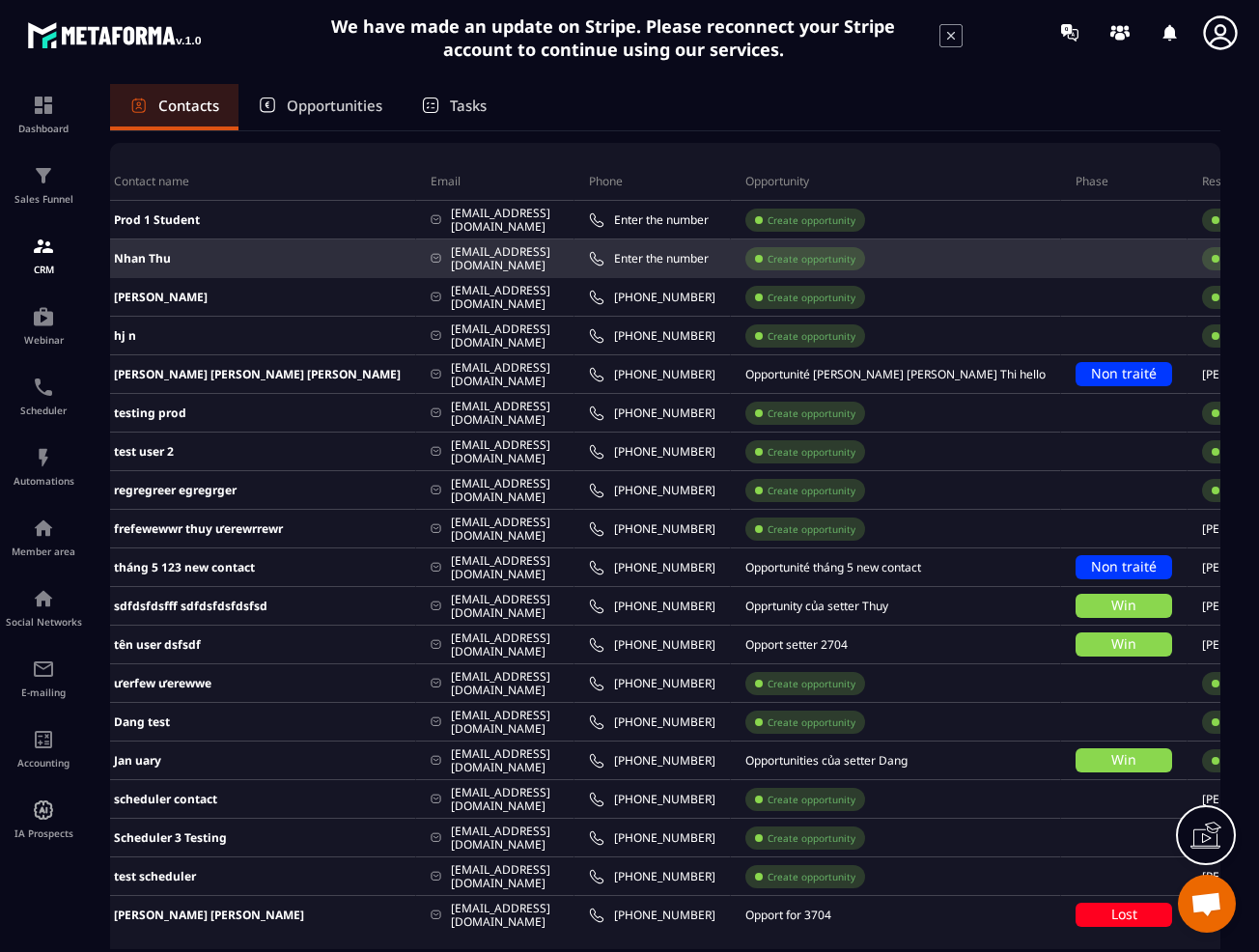 scroll, scrollTop: 0, scrollLeft: 53, axis: horizontal 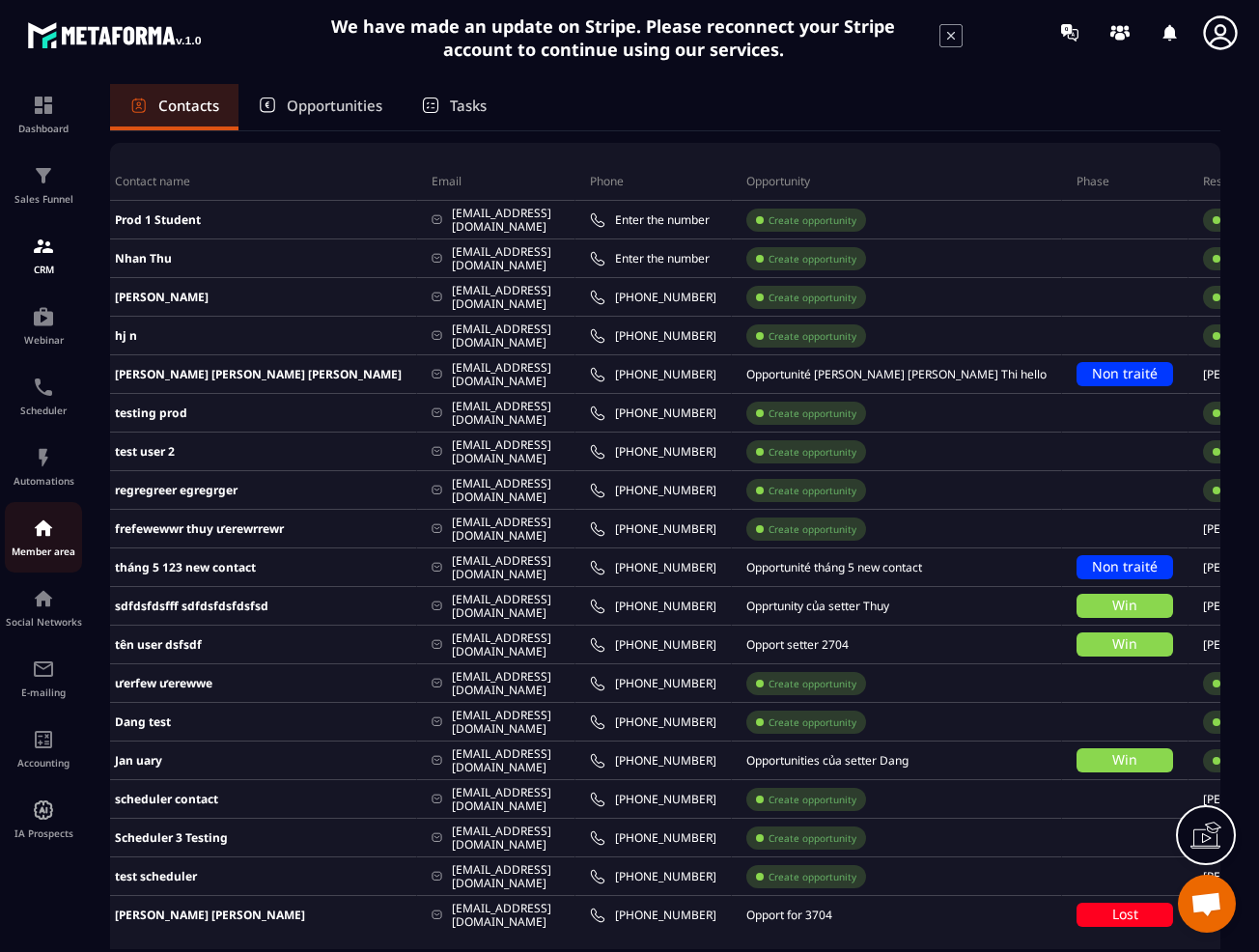 click at bounding box center [43, 528] 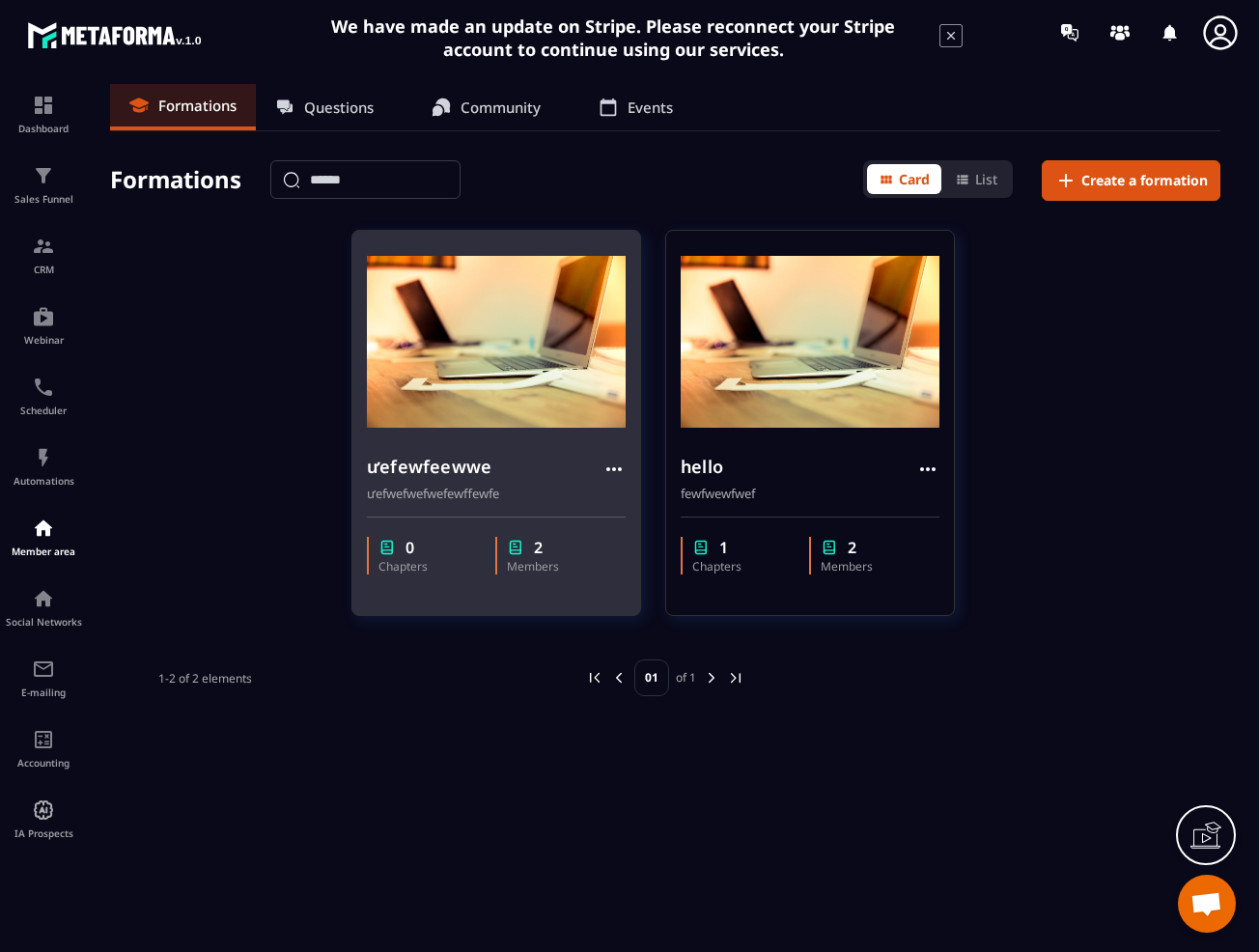 click on "ưefewfeewwe" at bounding box center [429, 466] 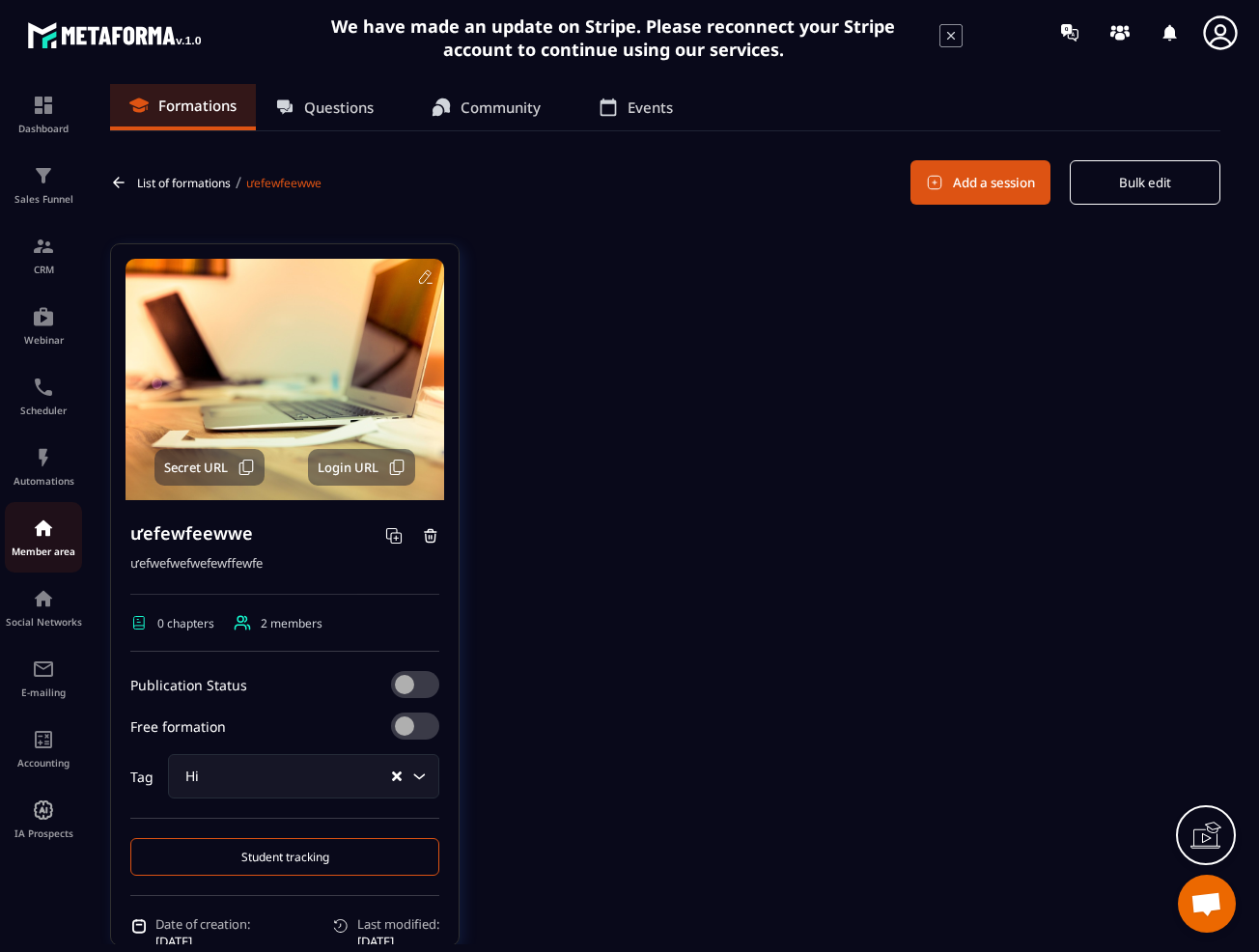 click at bounding box center [43, 528] 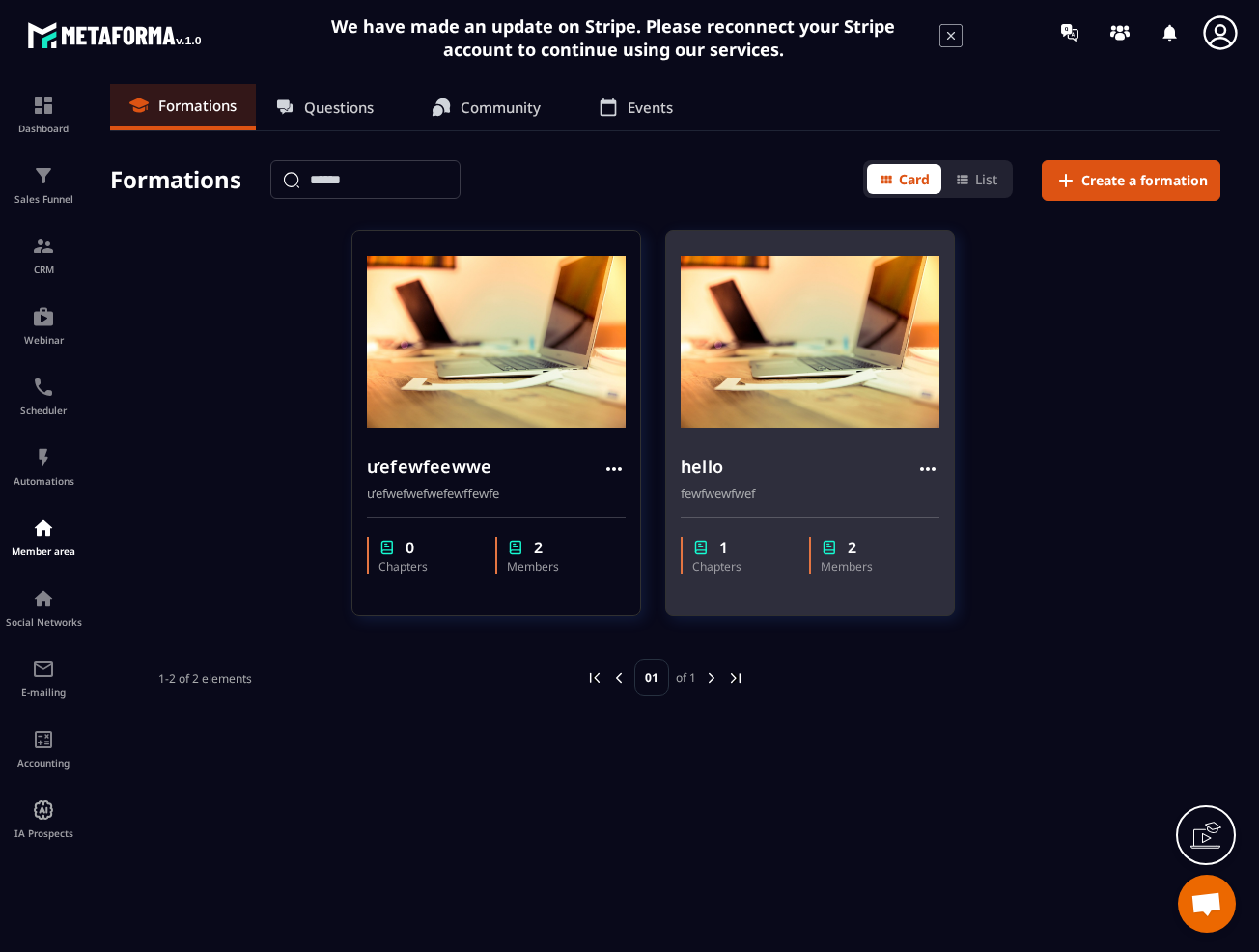 click on "hello" at bounding box center (702, 466) 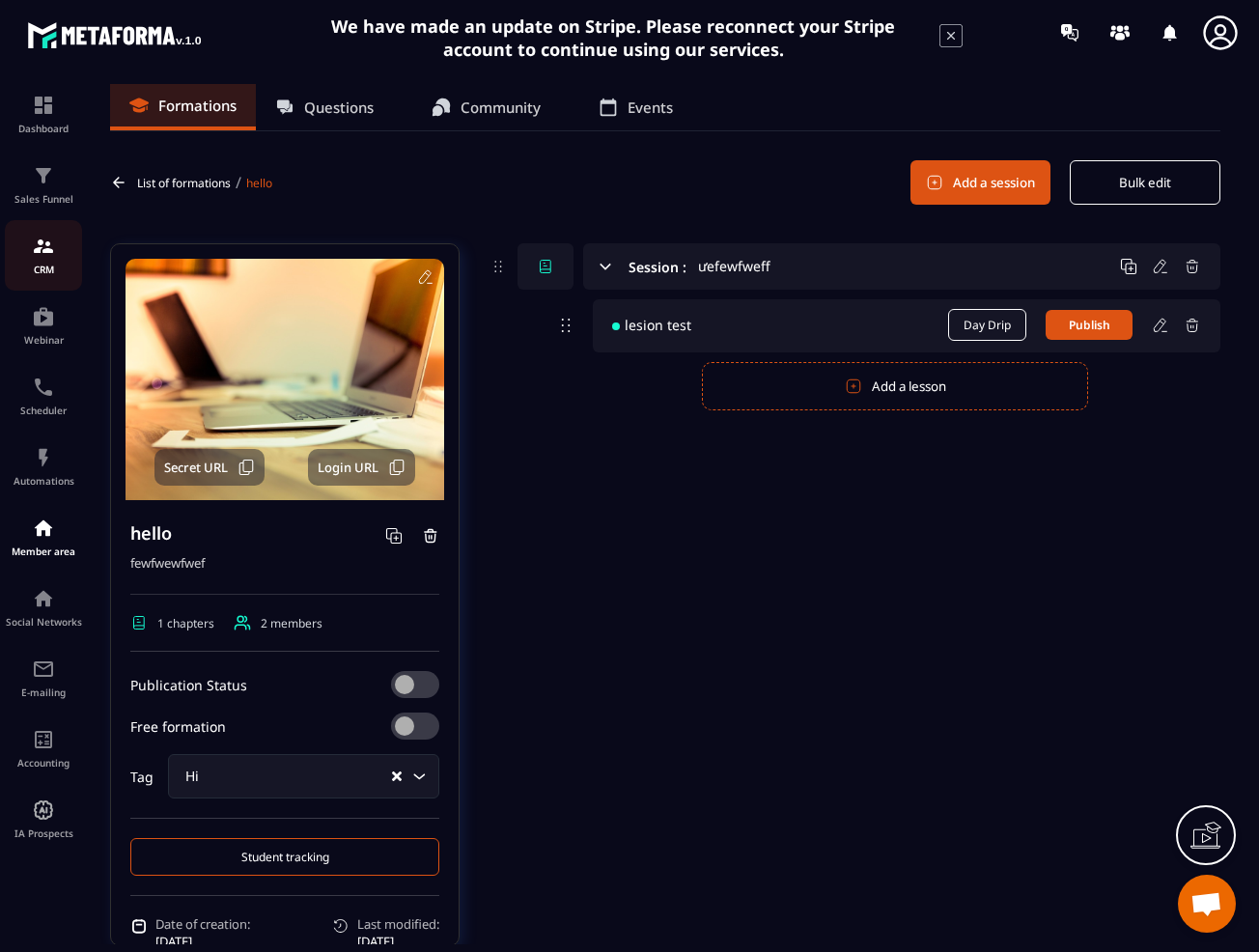click at bounding box center [43, 246] 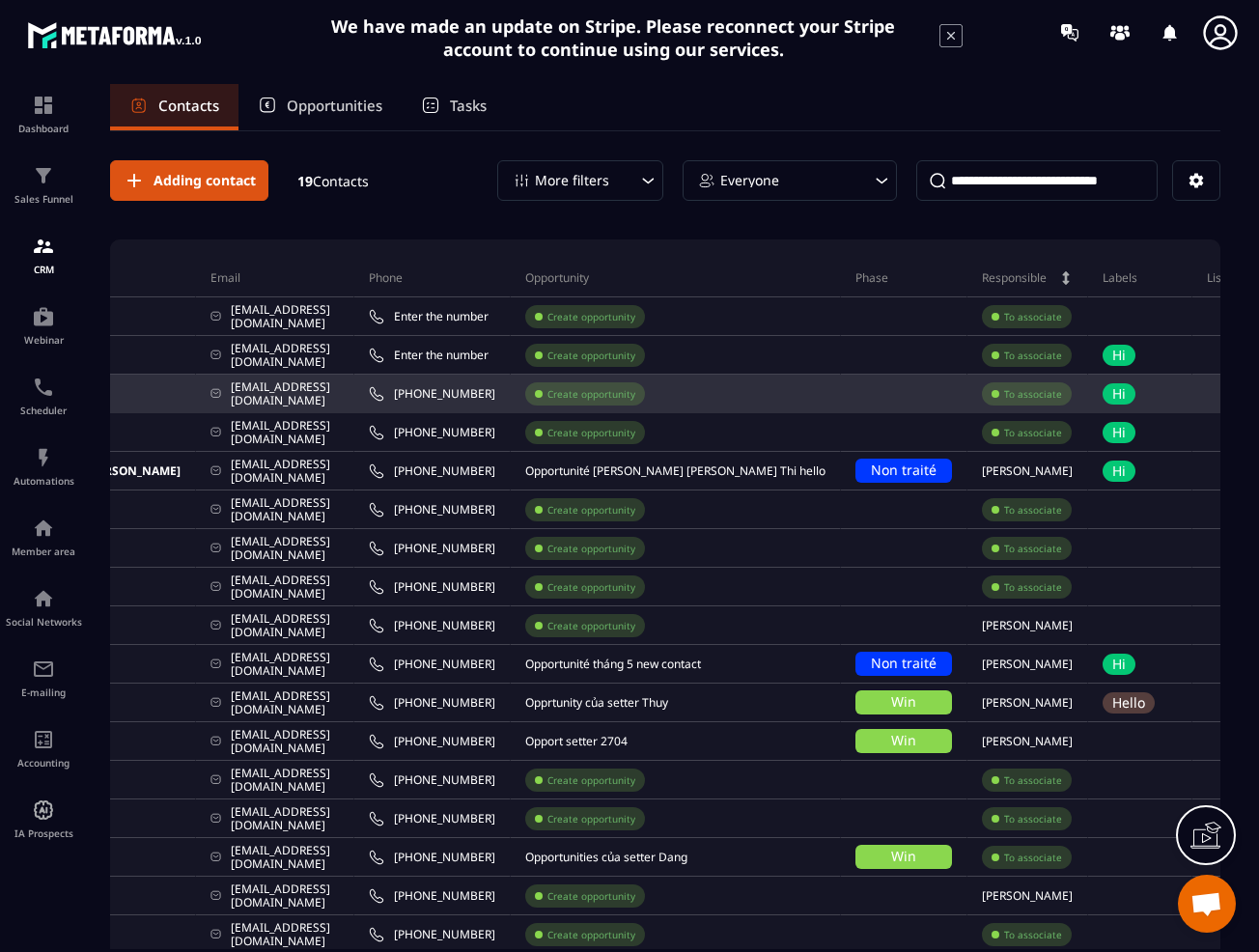 scroll, scrollTop: 0, scrollLeft: 277, axis: horizontal 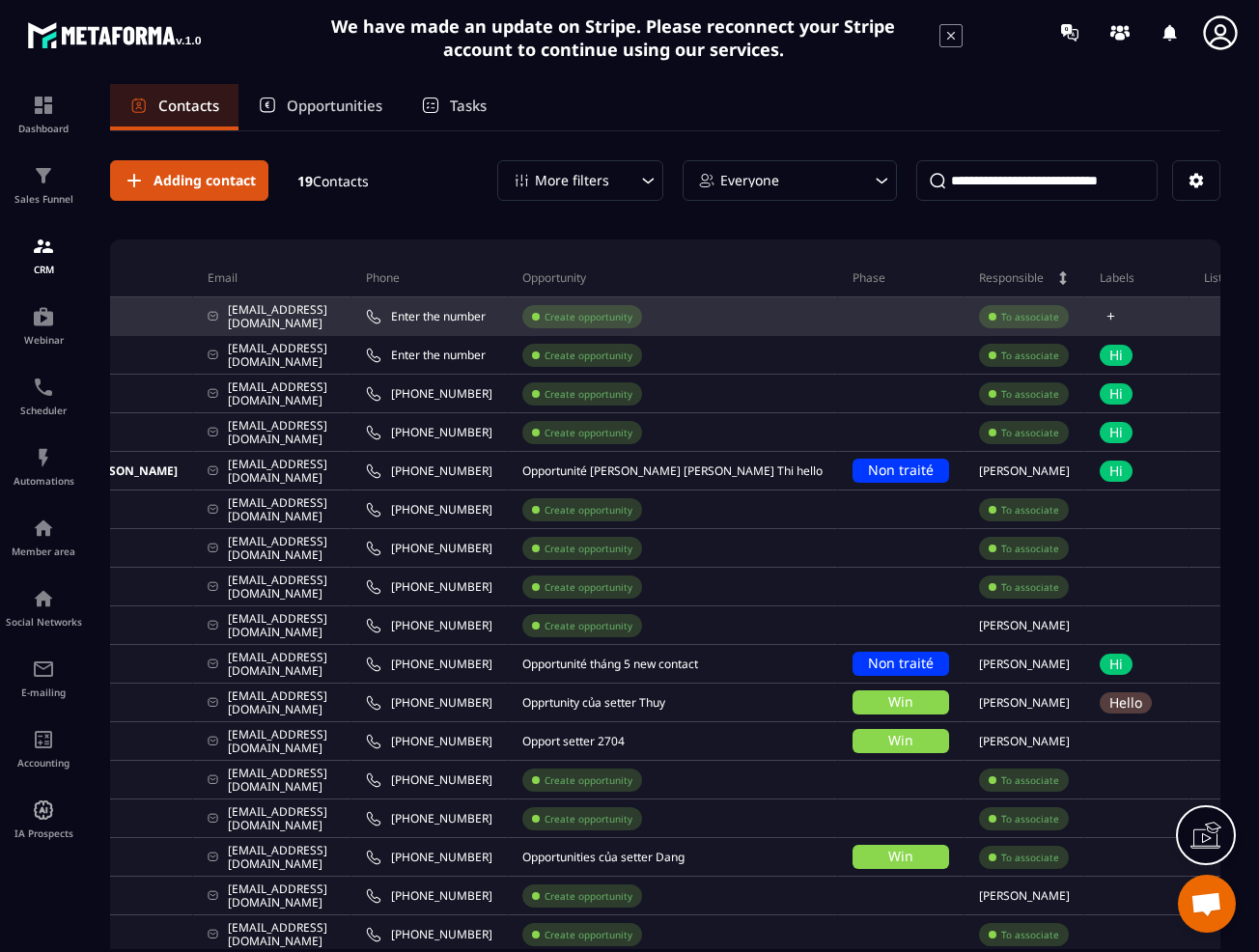 click 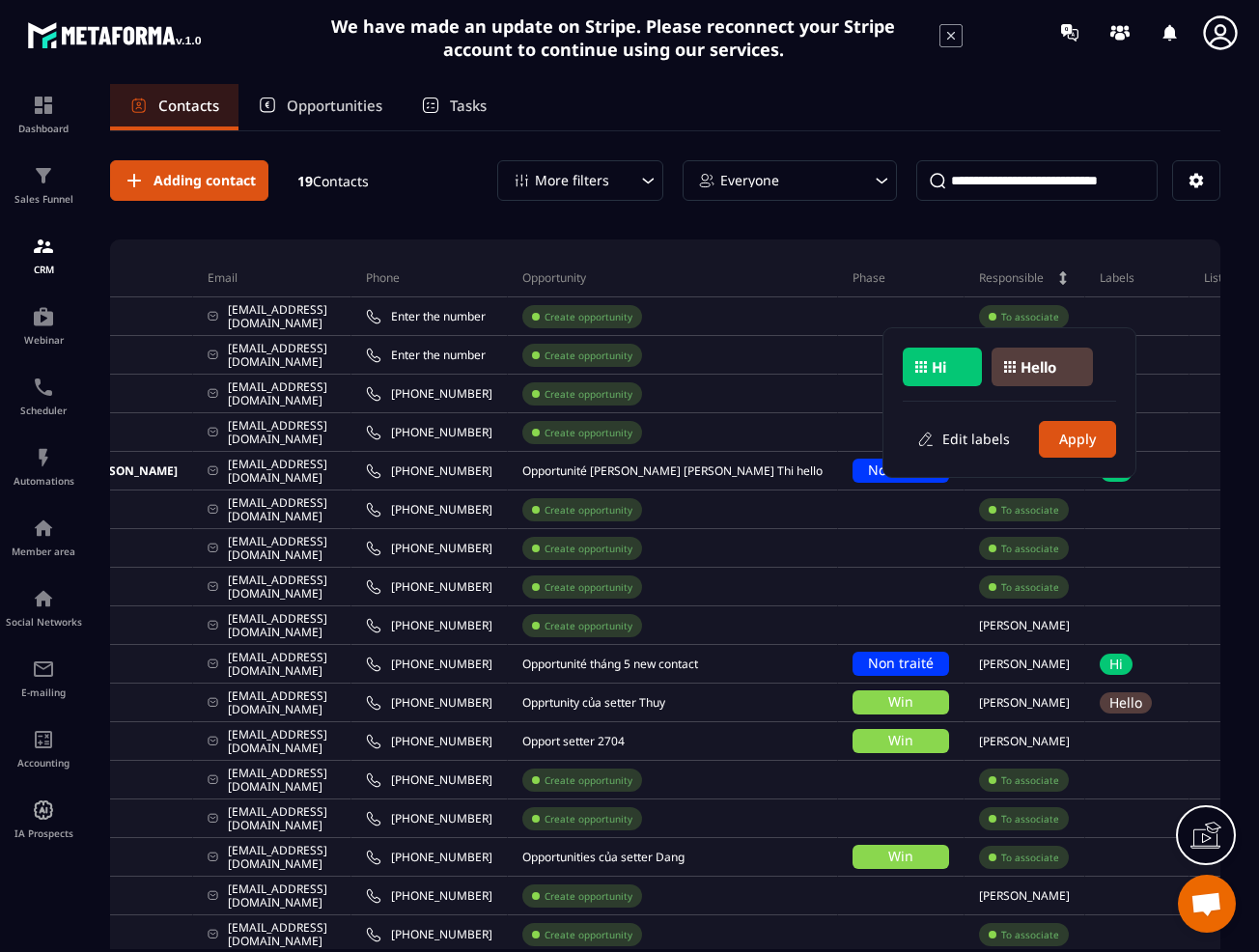 click on "Hi" 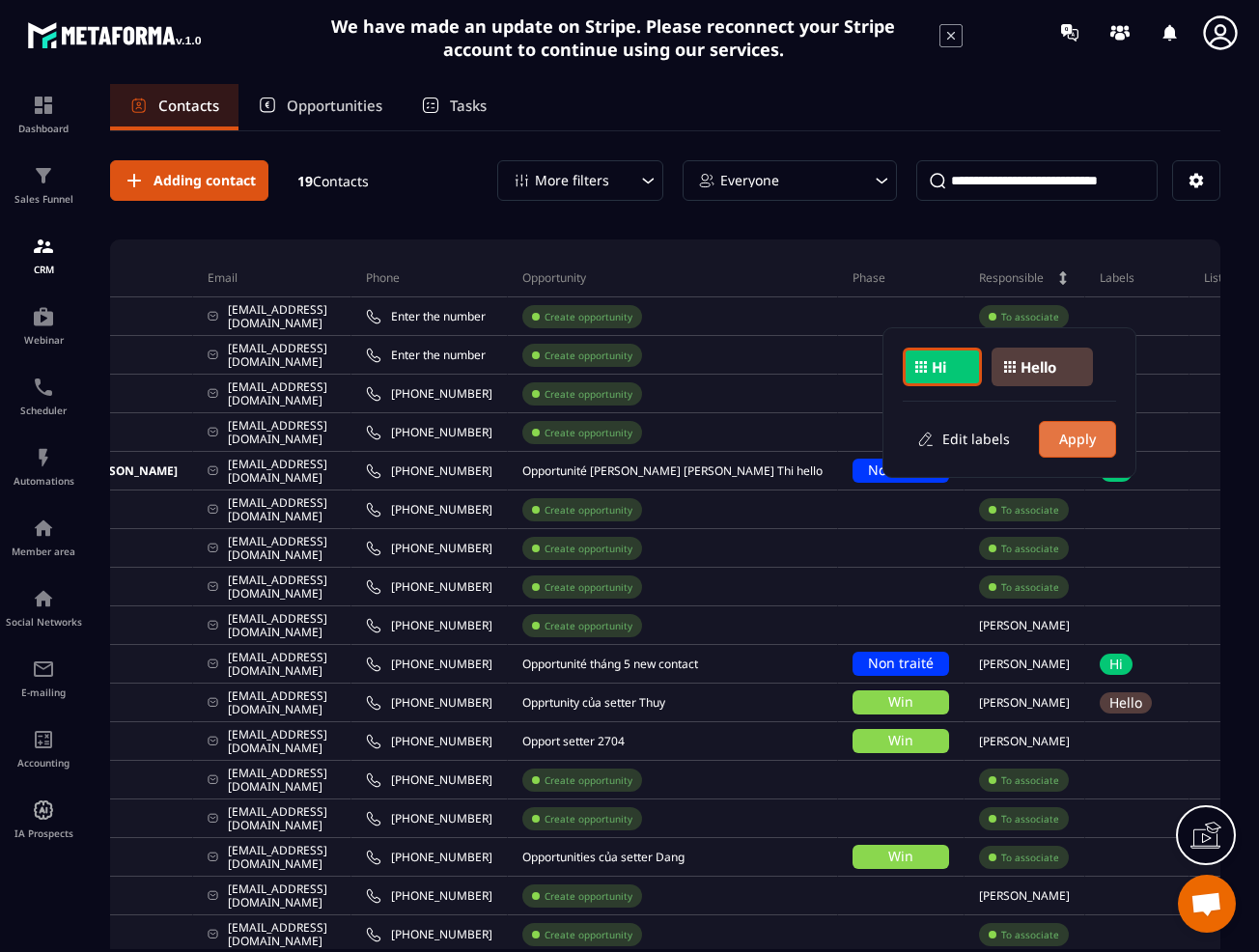 click on "Apply" at bounding box center [1077, 439] 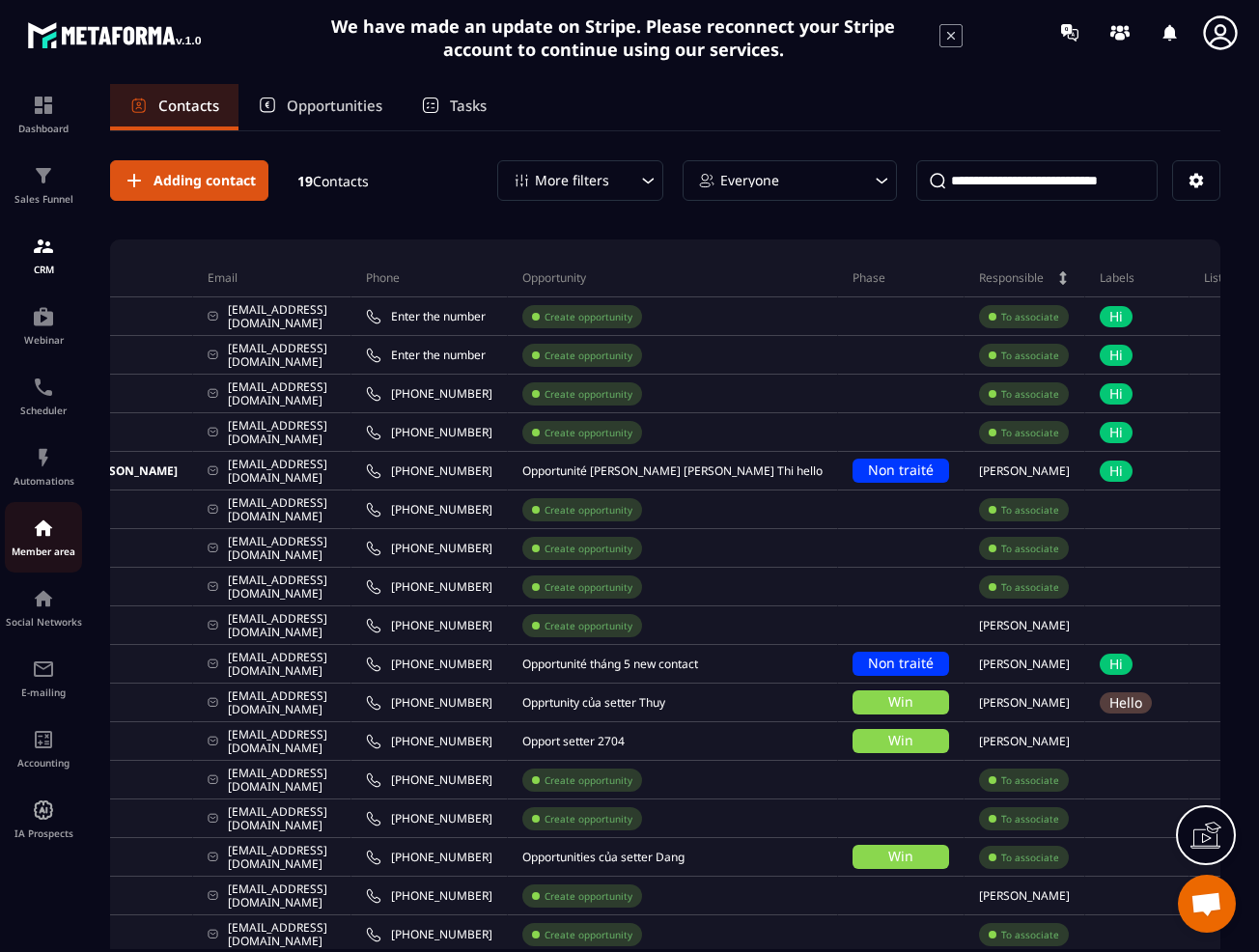 click on "Member area" at bounding box center (43, 537) 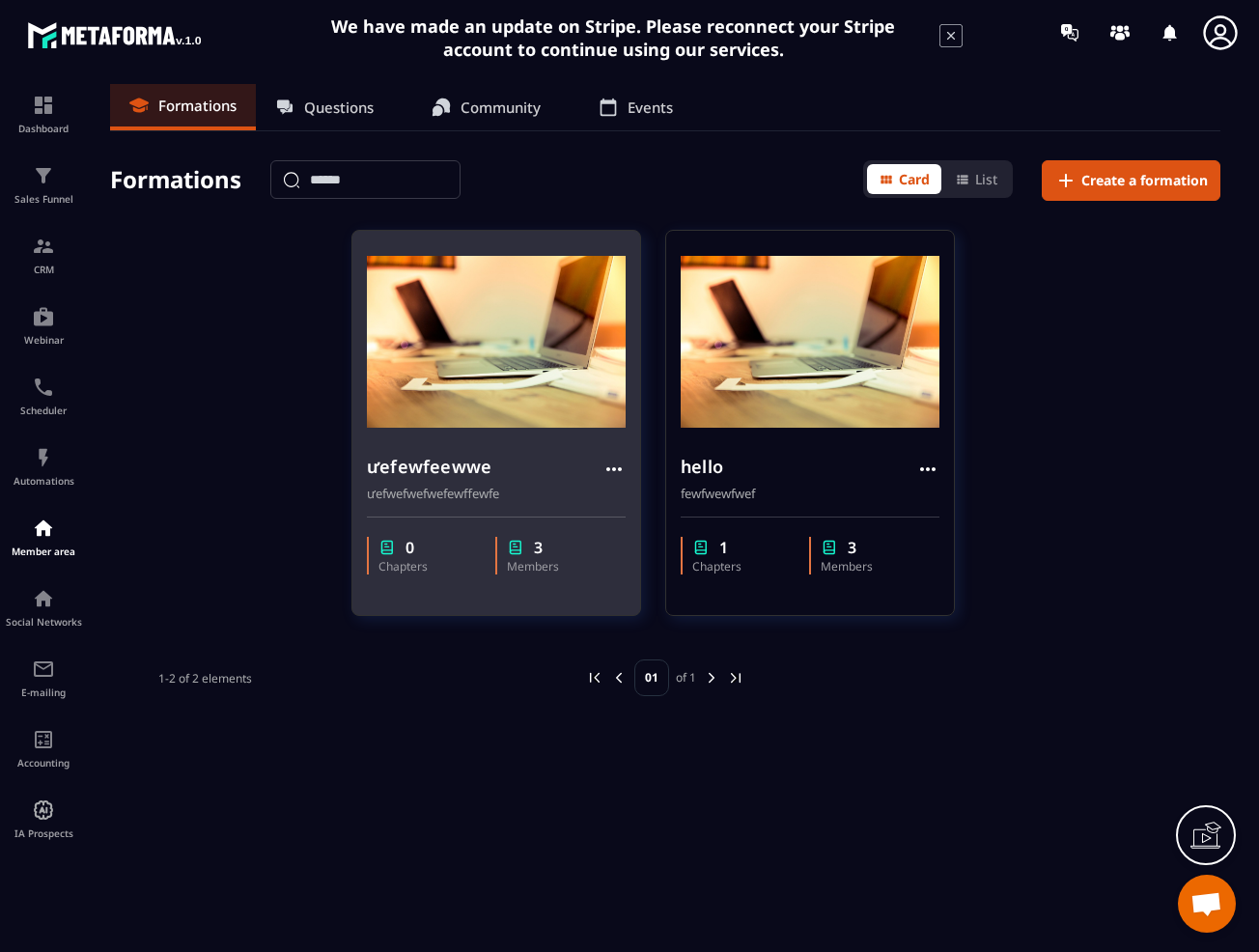 click on "ưefewfeewwe" at bounding box center (429, 466) 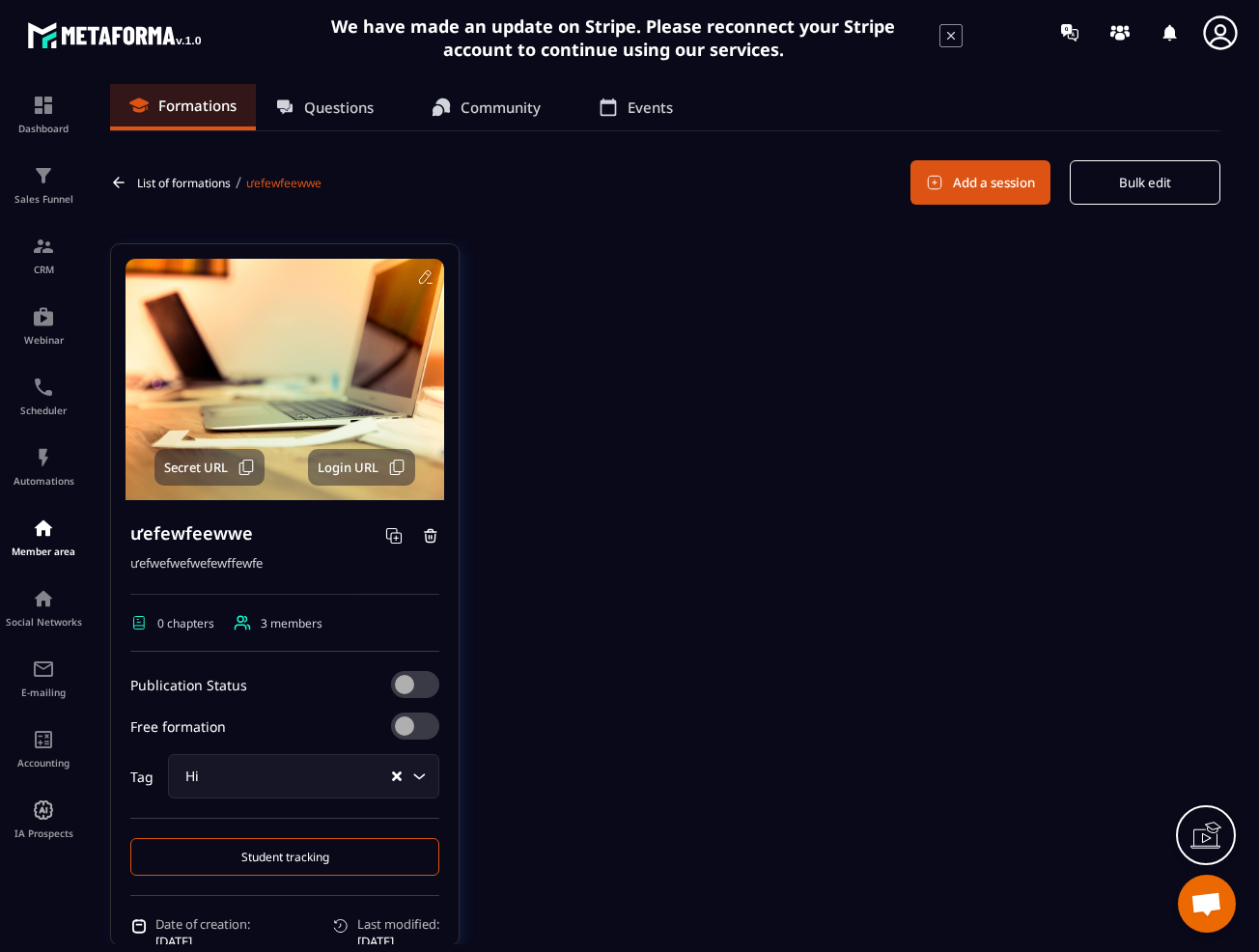 click 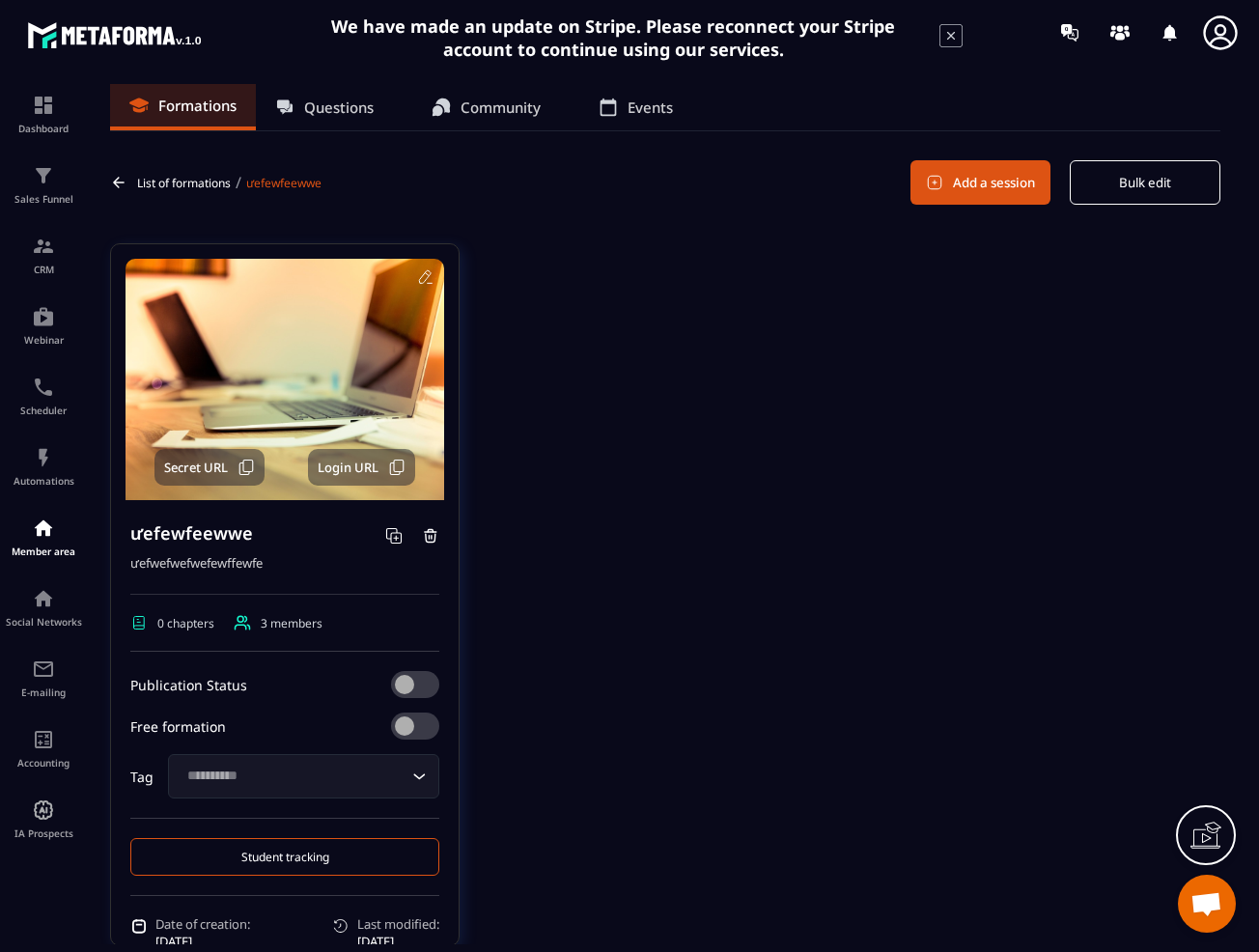 click 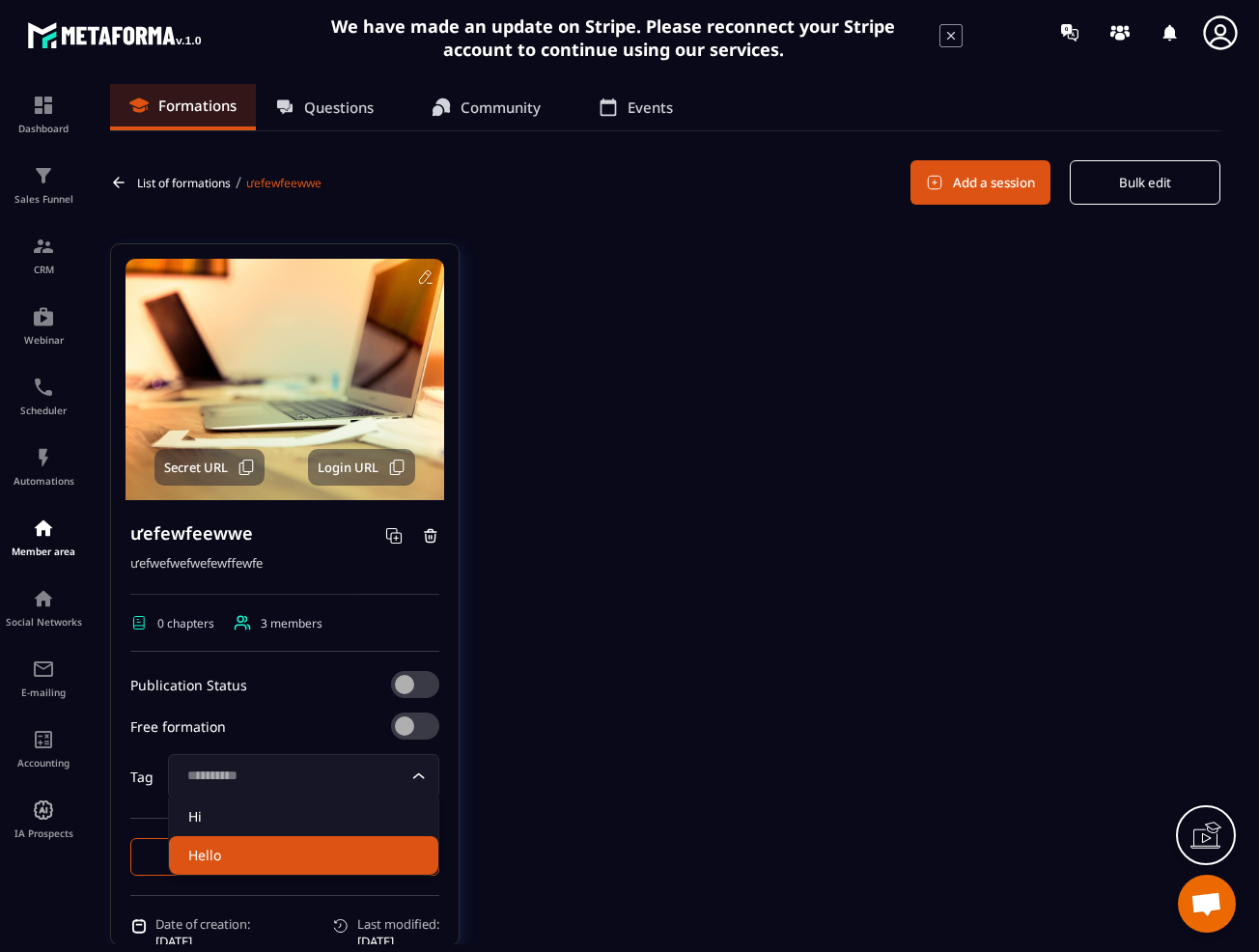 click on "Hello" 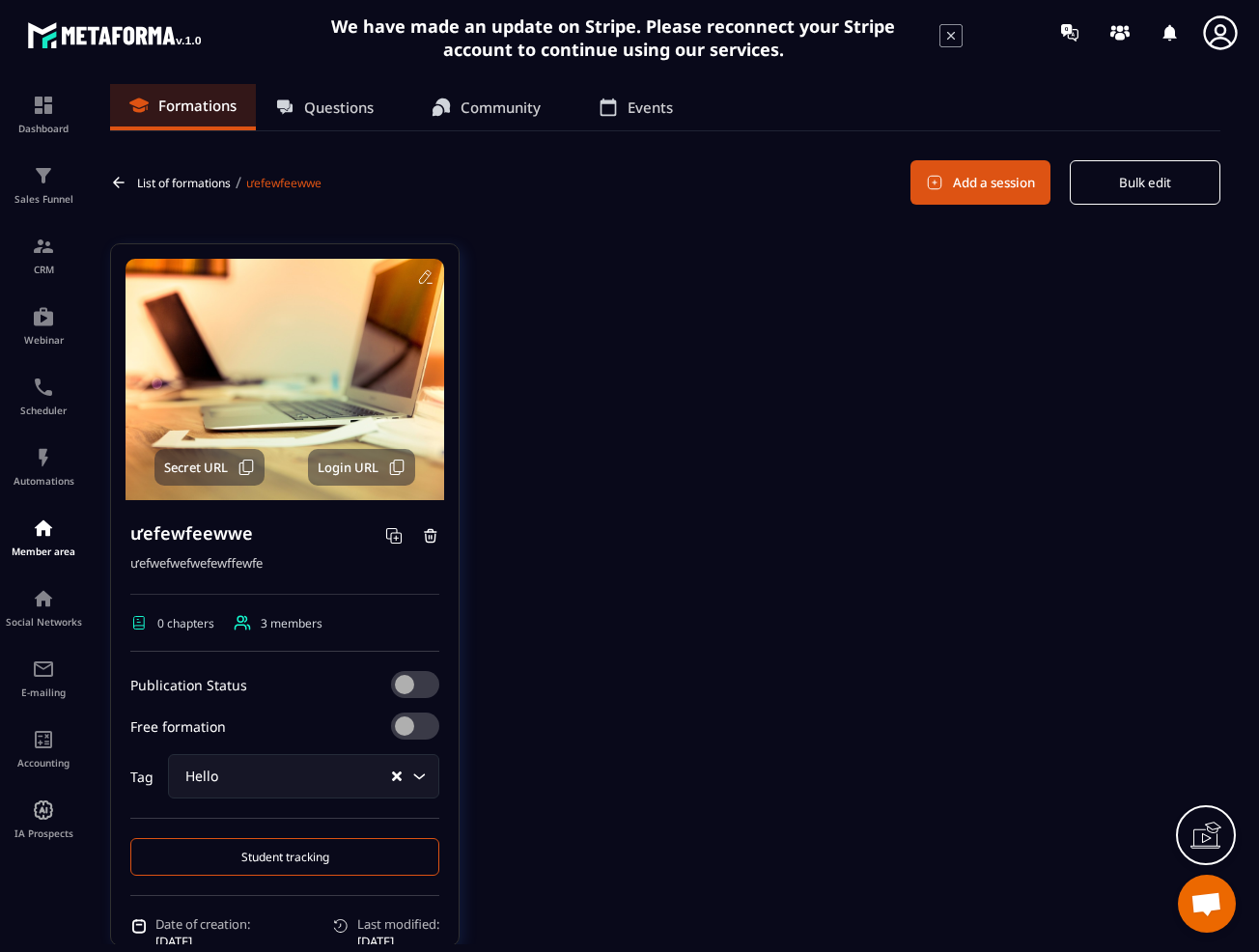 click on "List of formations" at bounding box center [183, 182] 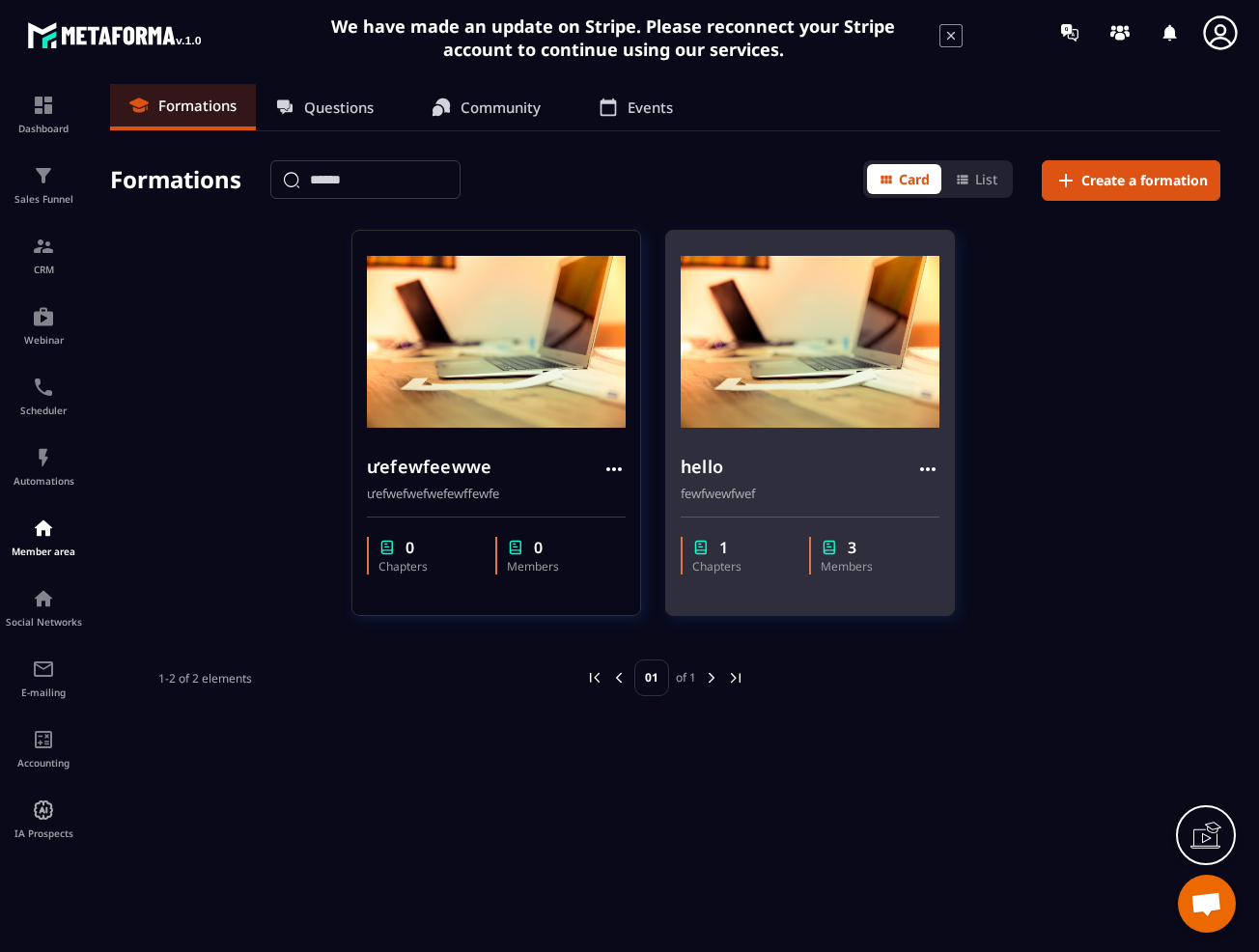 click on "hello" at bounding box center (810, 468) 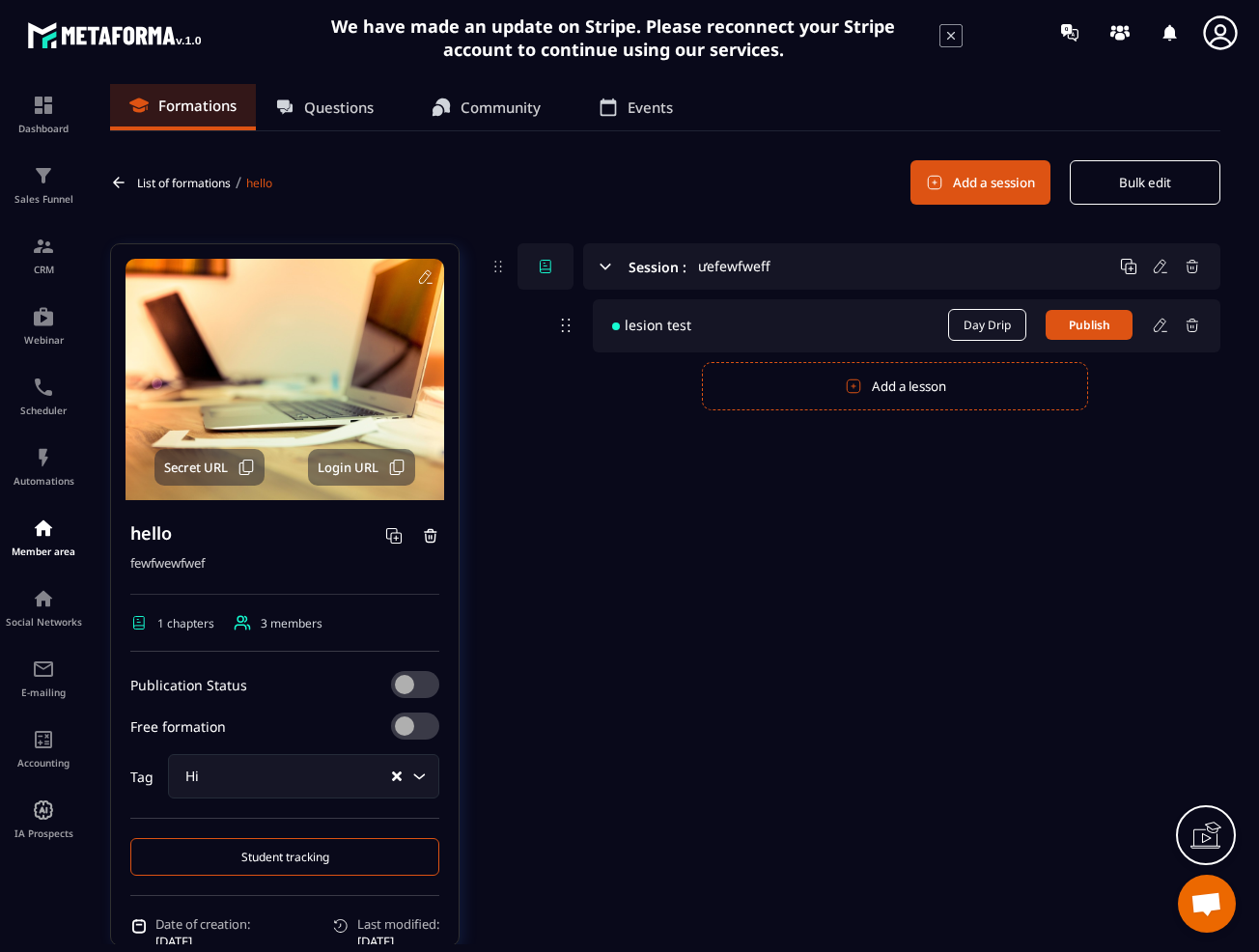 click 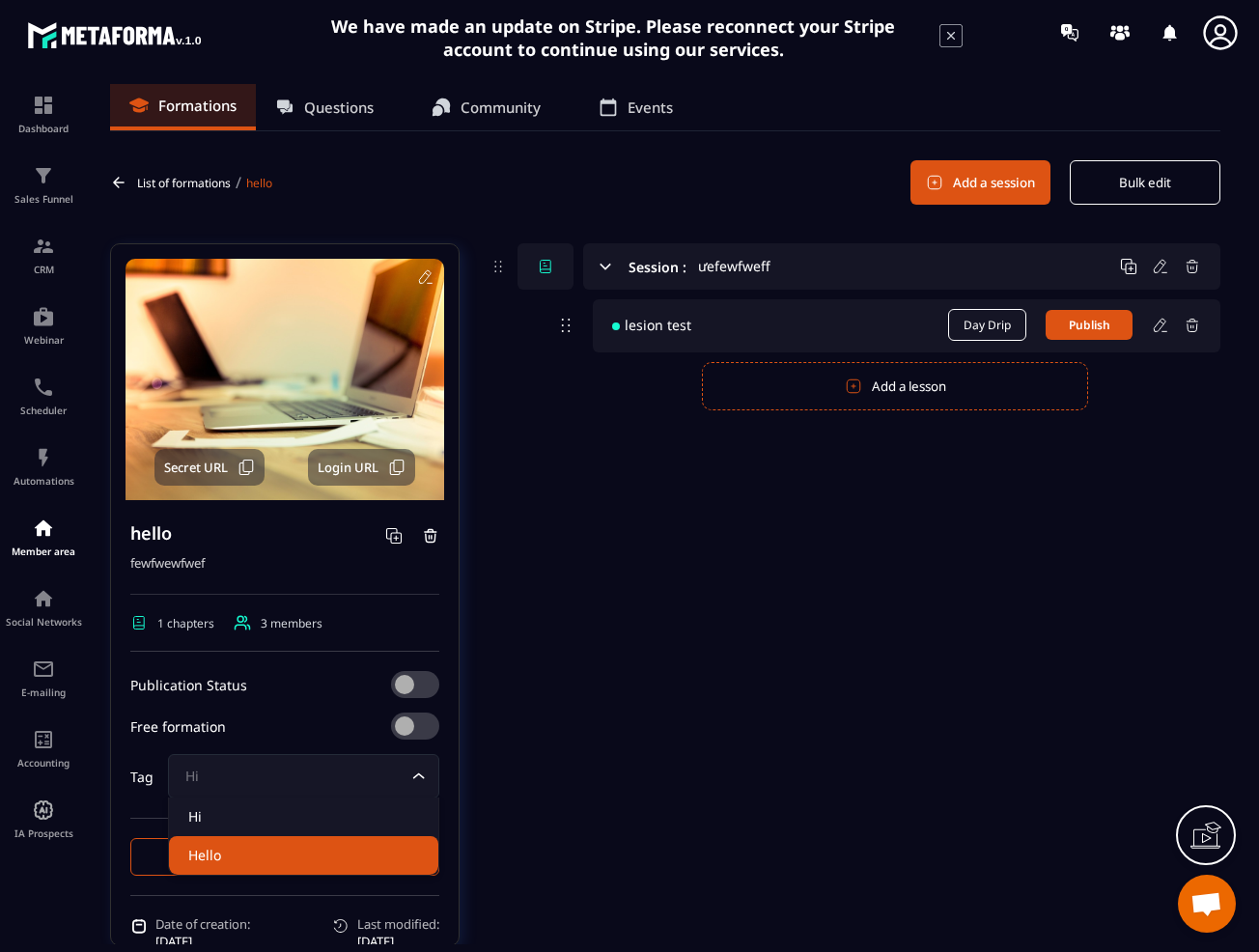 click on "Hello" 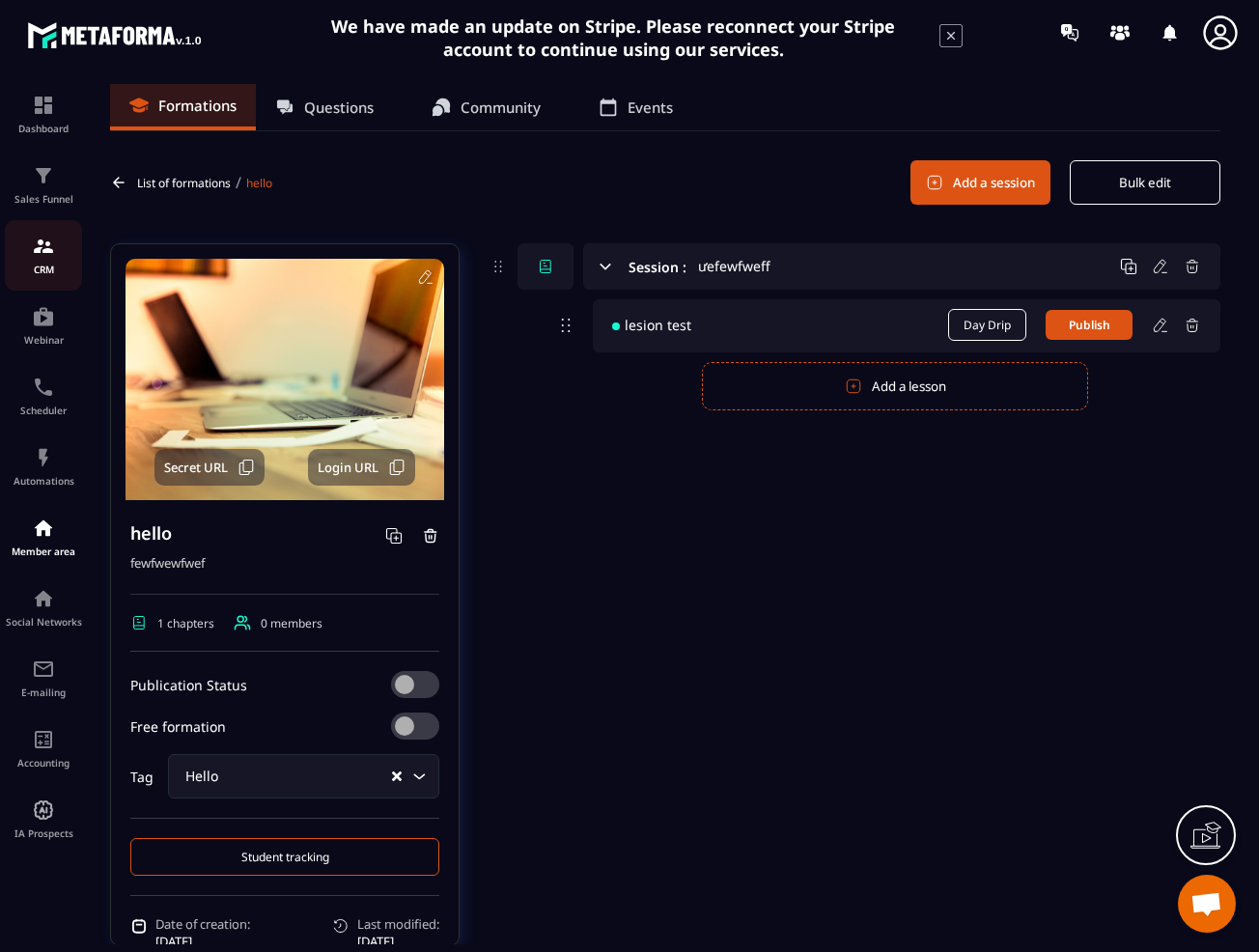 click on "CRM" at bounding box center [43, 269] 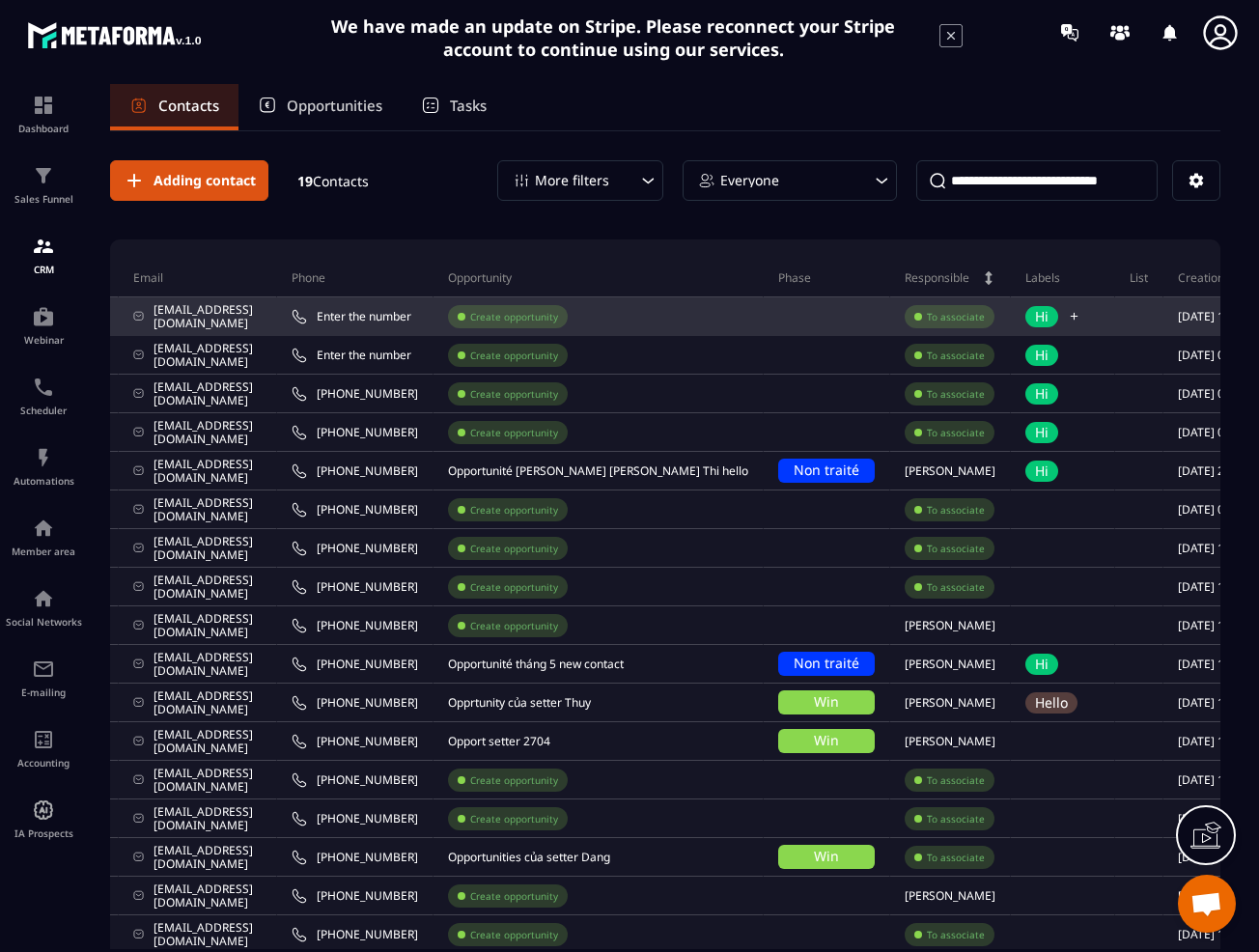 scroll, scrollTop: 0, scrollLeft: 357, axis: horizontal 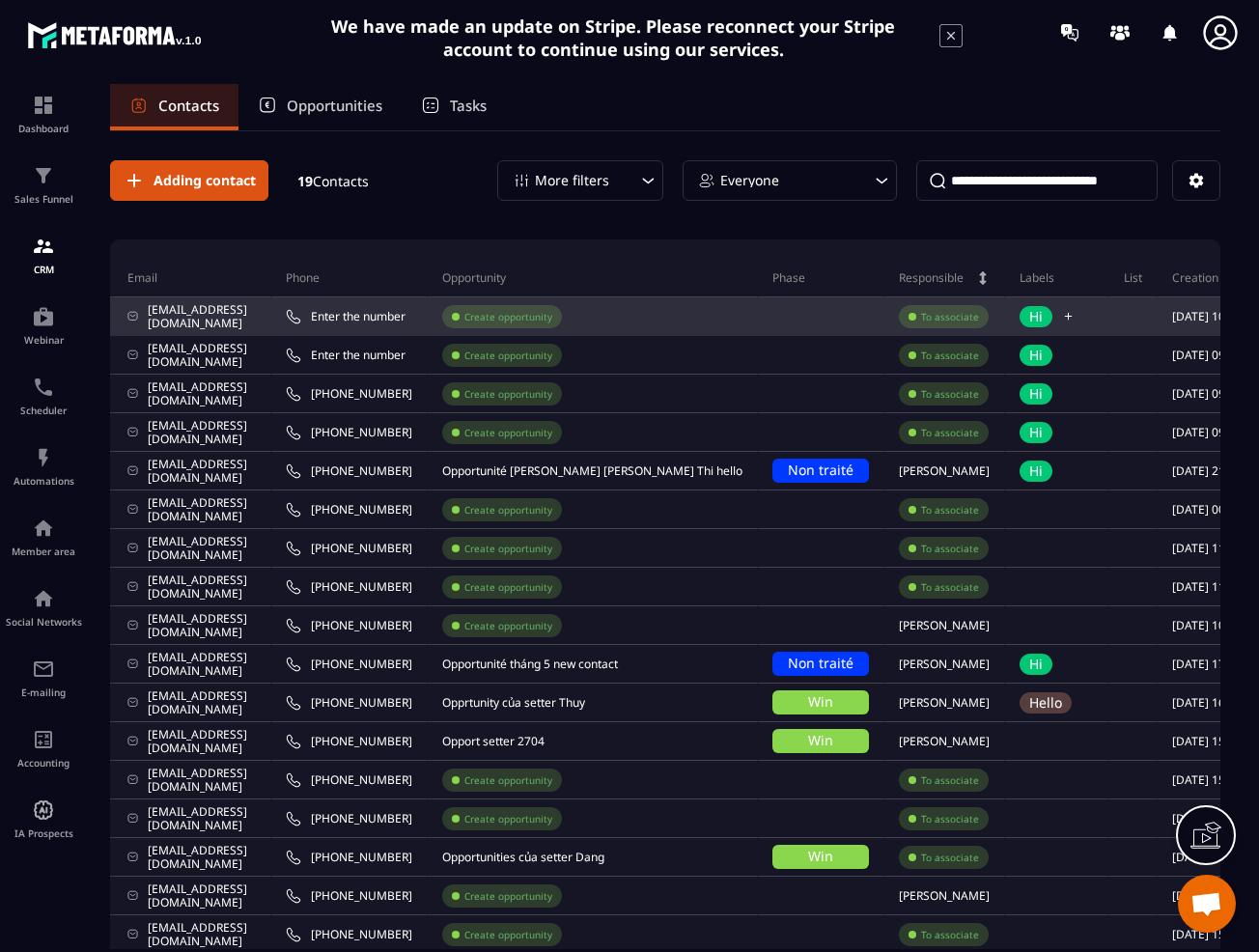click 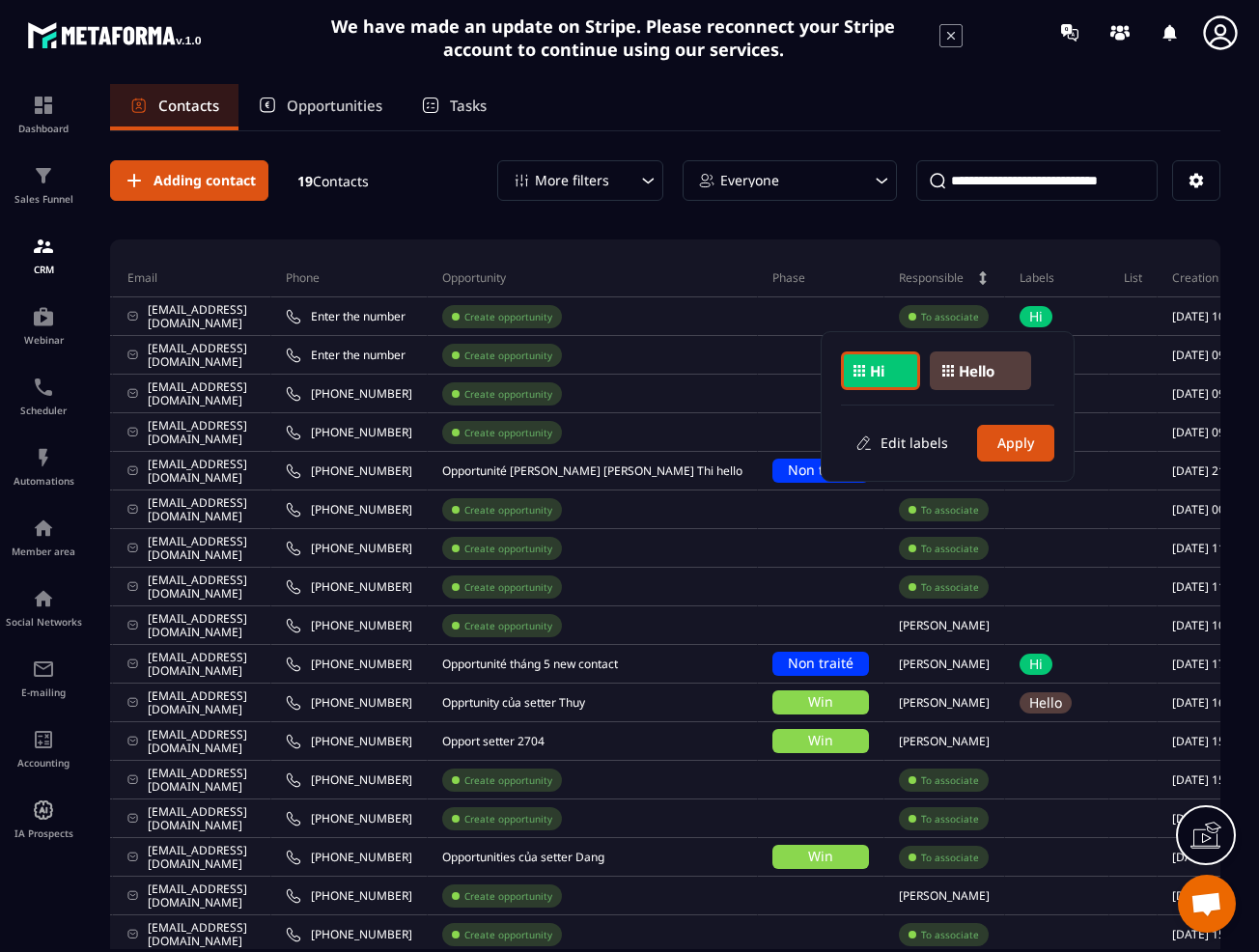 click on "Hello" at bounding box center (976, 371) 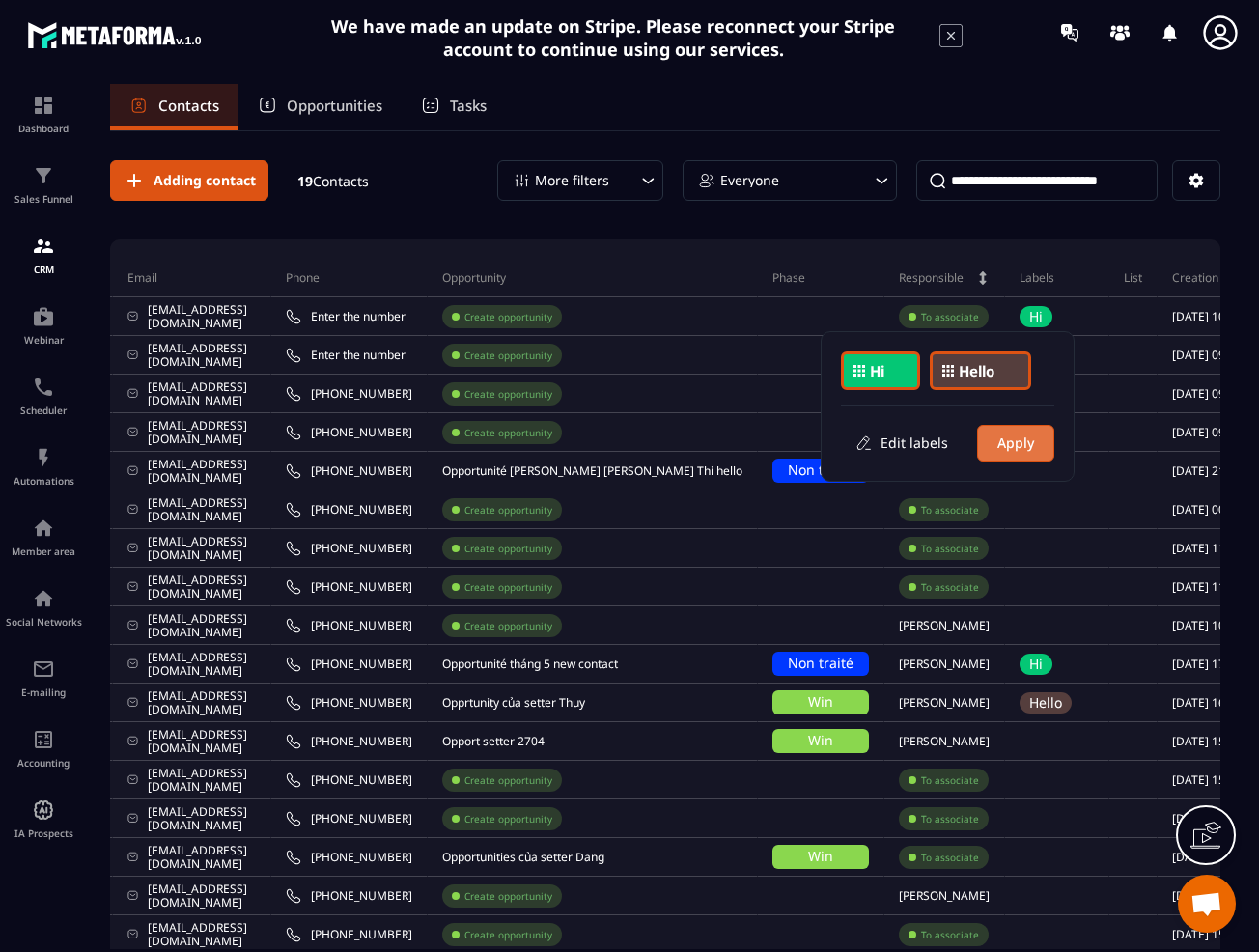 click on "Apply" at bounding box center (1016, 443) 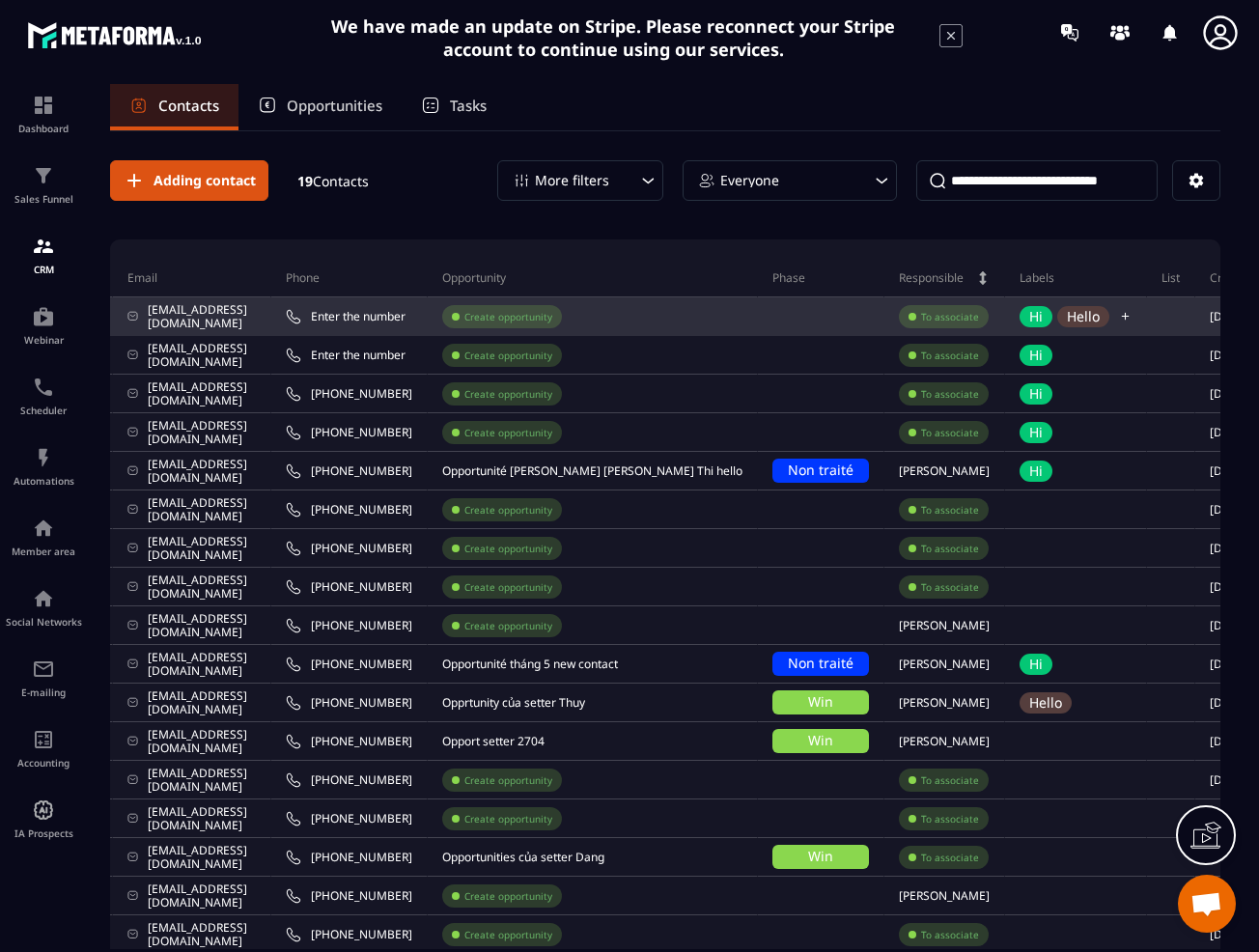 click on "Hi" at bounding box center [1036, 317] 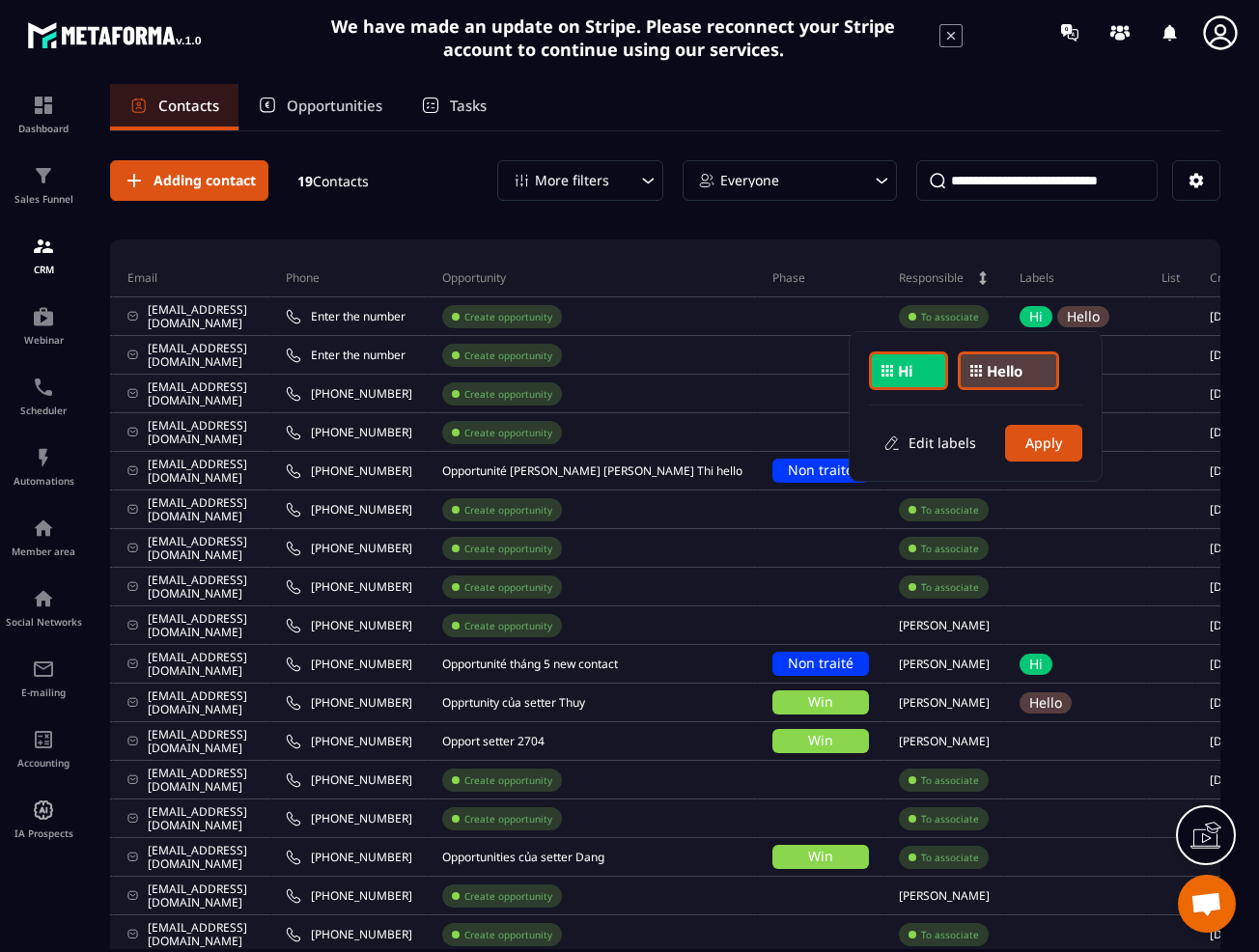 click on "Hi" 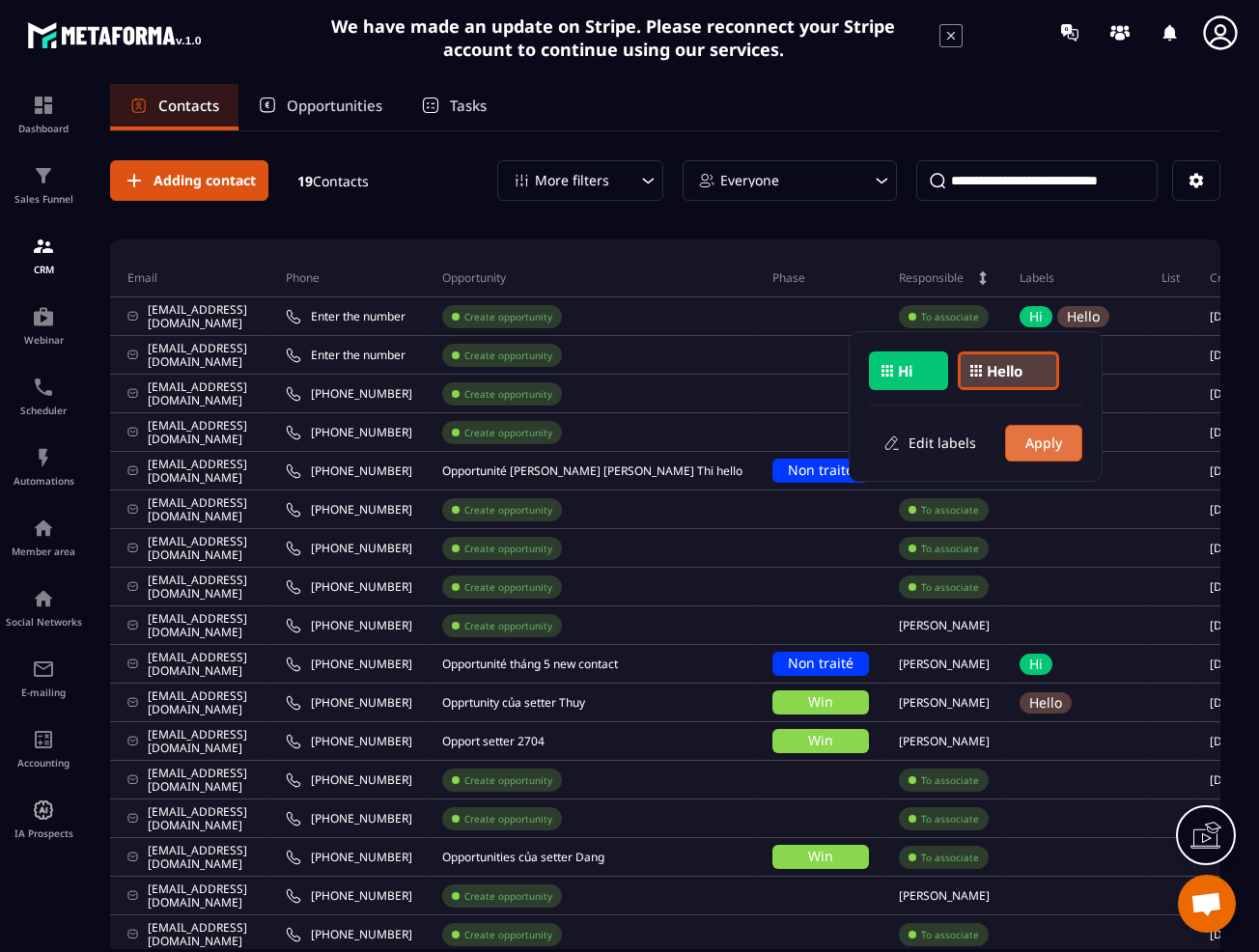 click on "Apply" at bounding box center [1044, 443] 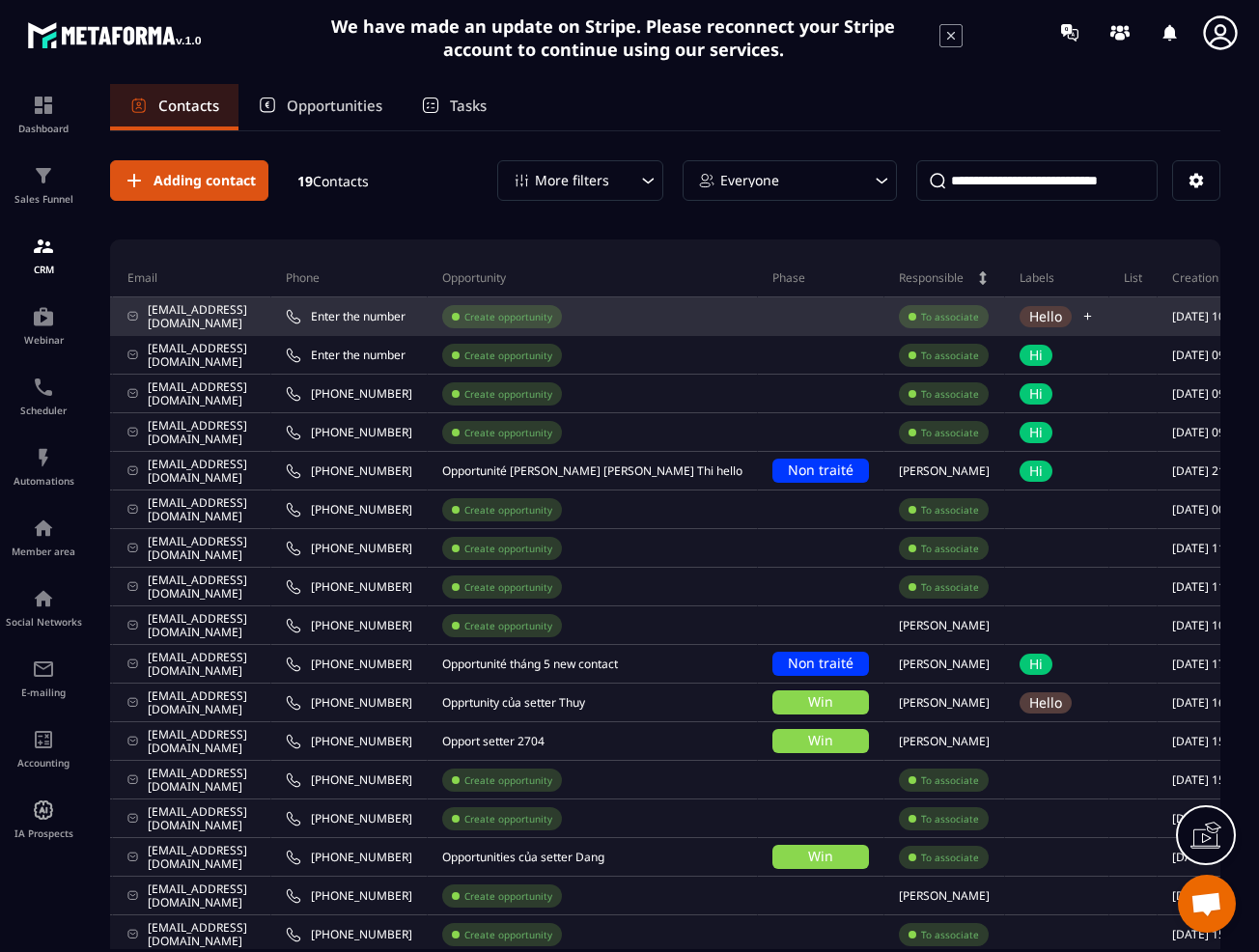 click on "Hello" at bounding box center (1046, 317) 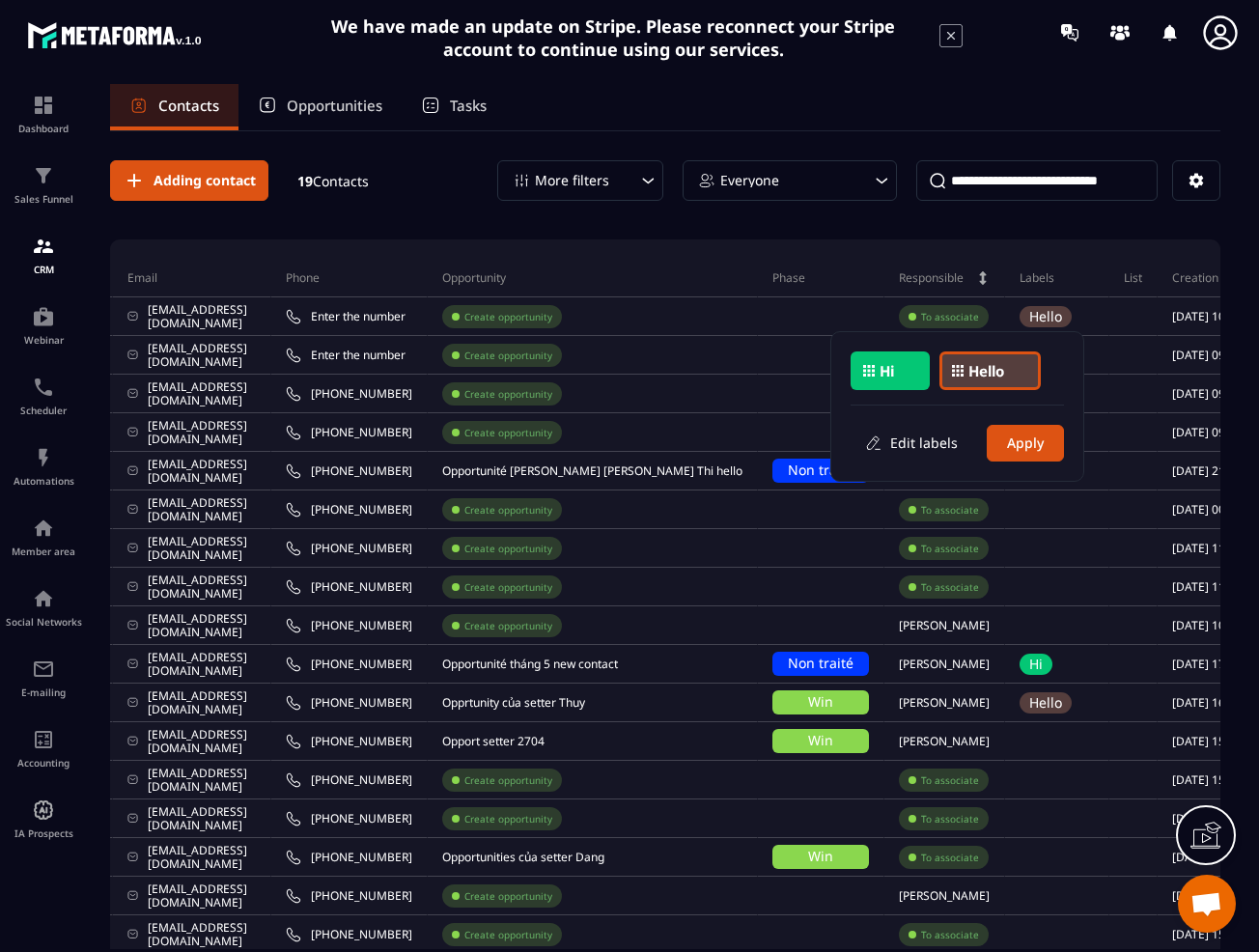 click on "Hello" 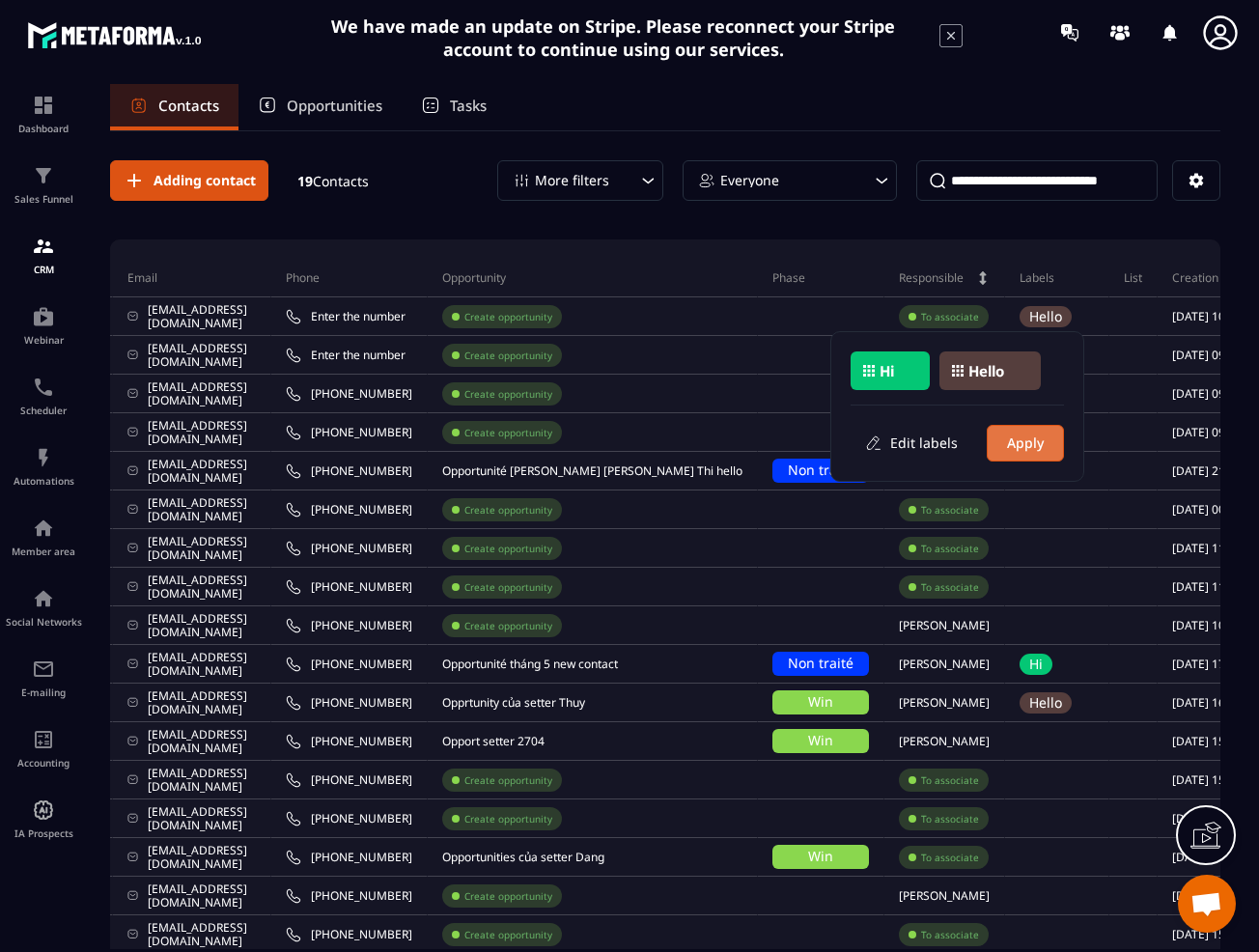 click on "Apply" at bounding box center [1025, 443] 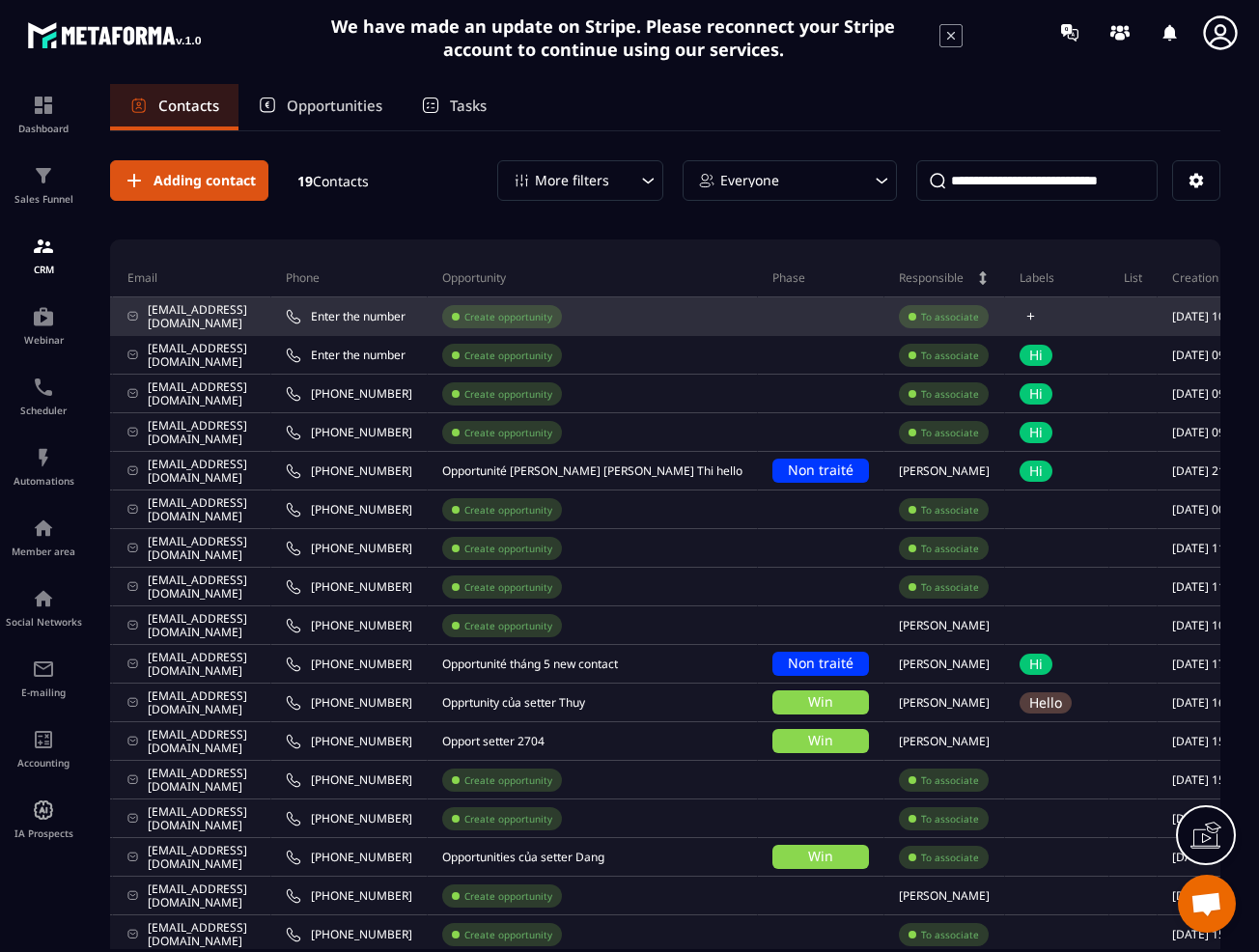 click 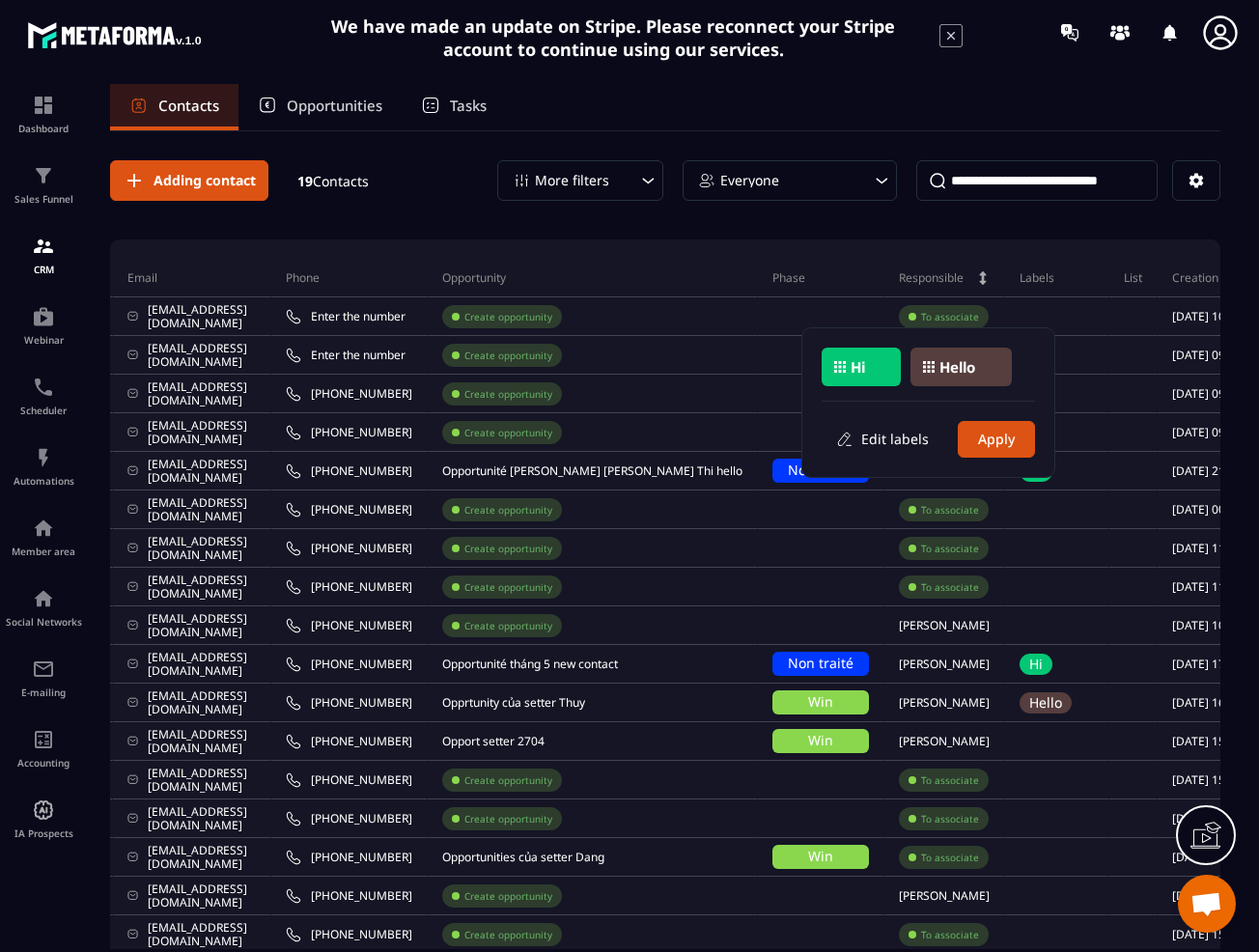 click on "Hi" 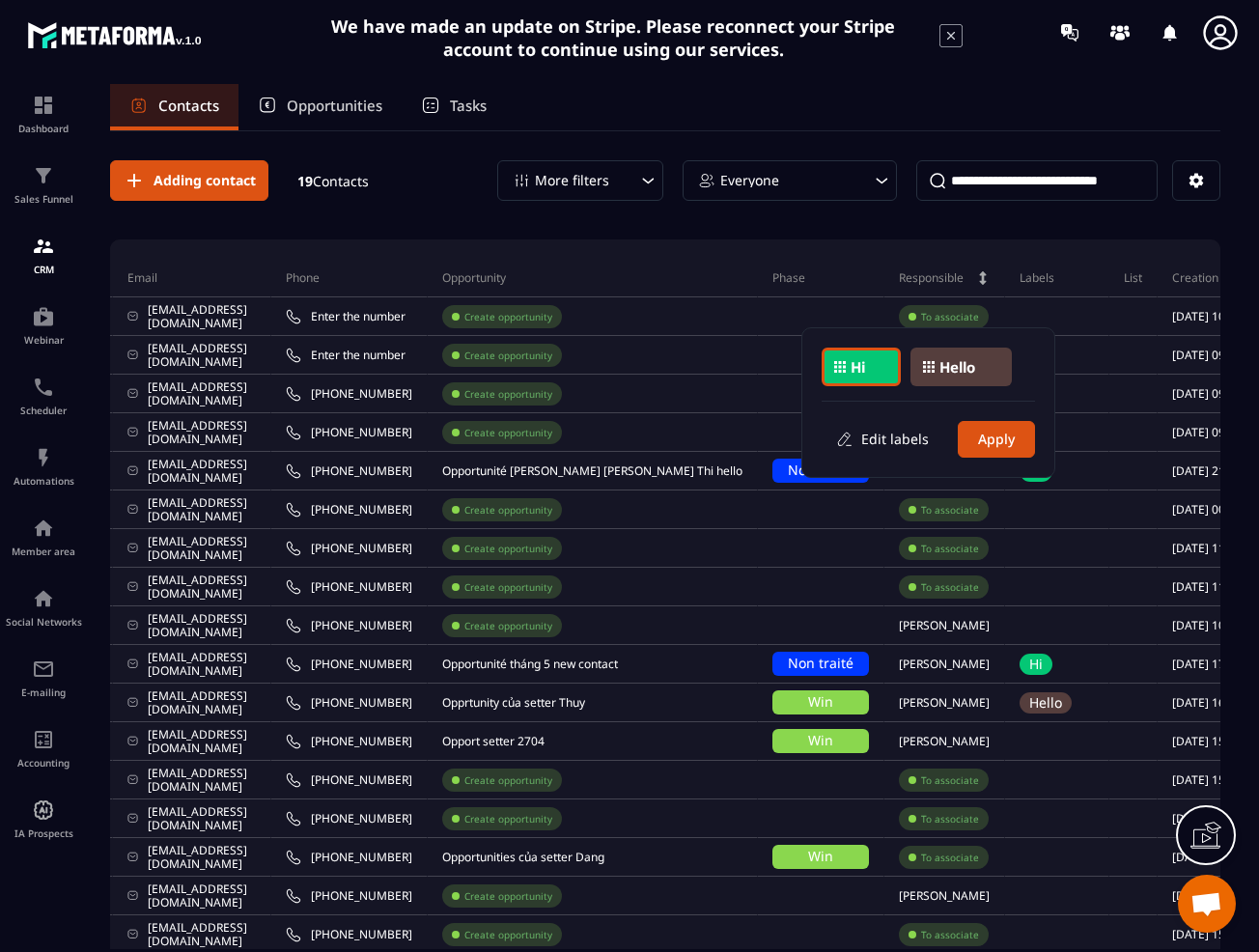 click on "Hello" 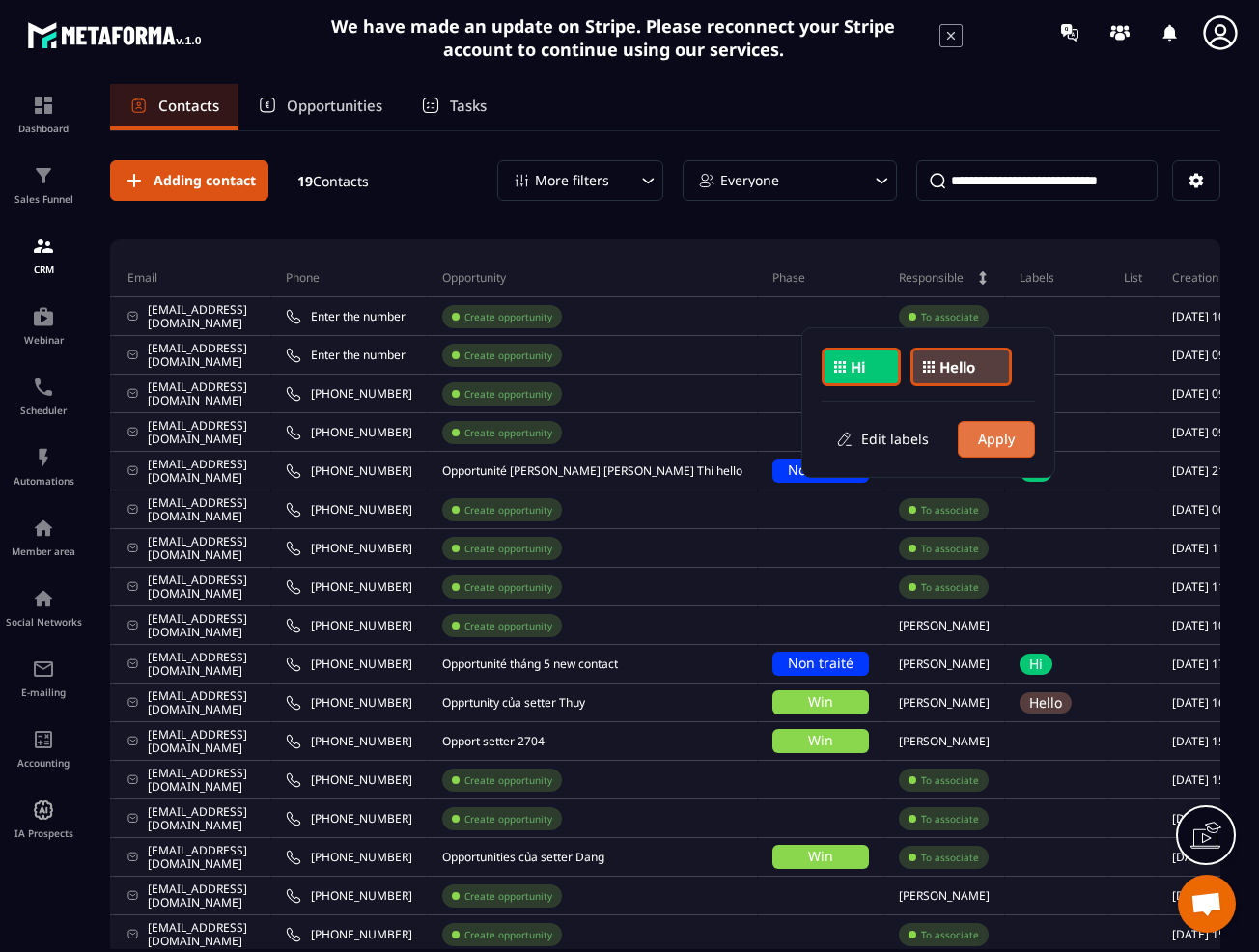 click on "Apply" at bounding box center [996, 439] 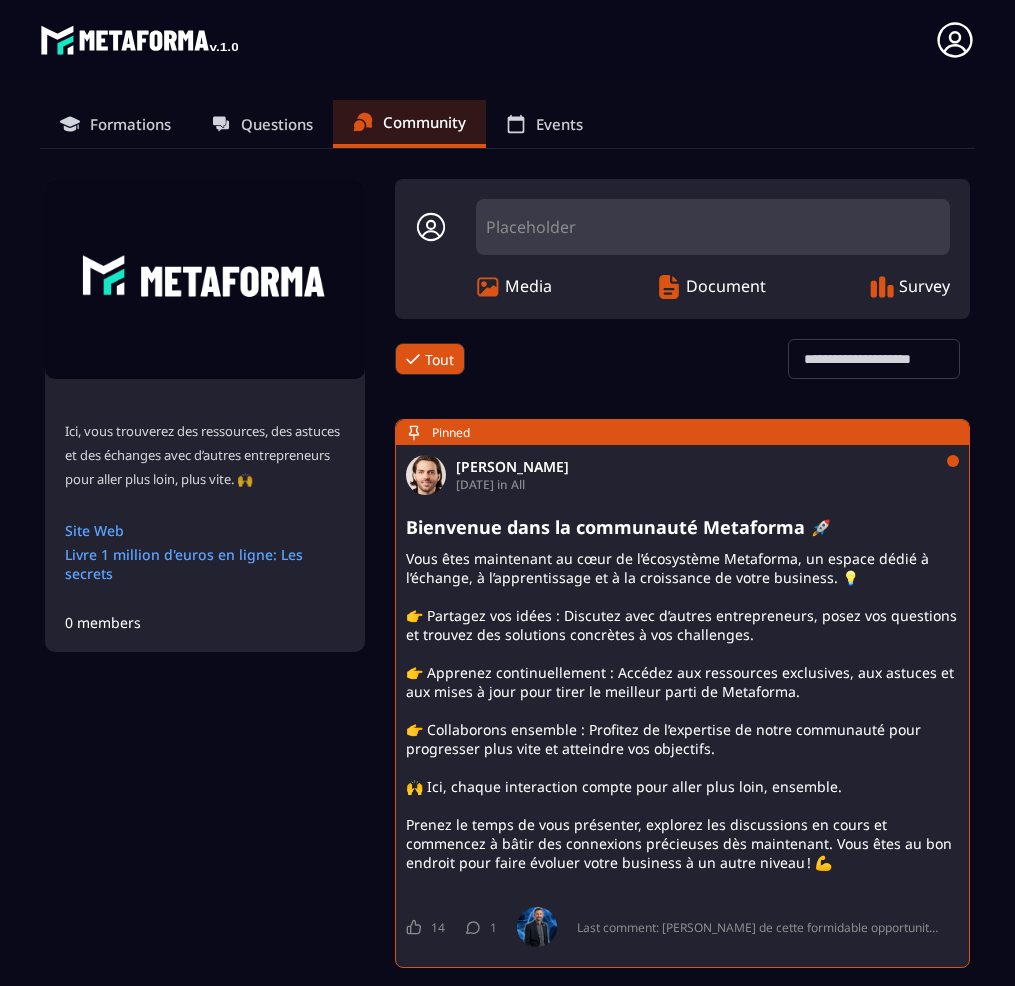 scroll, scrollTop: 0, scrollLeft: 0, axis: both 